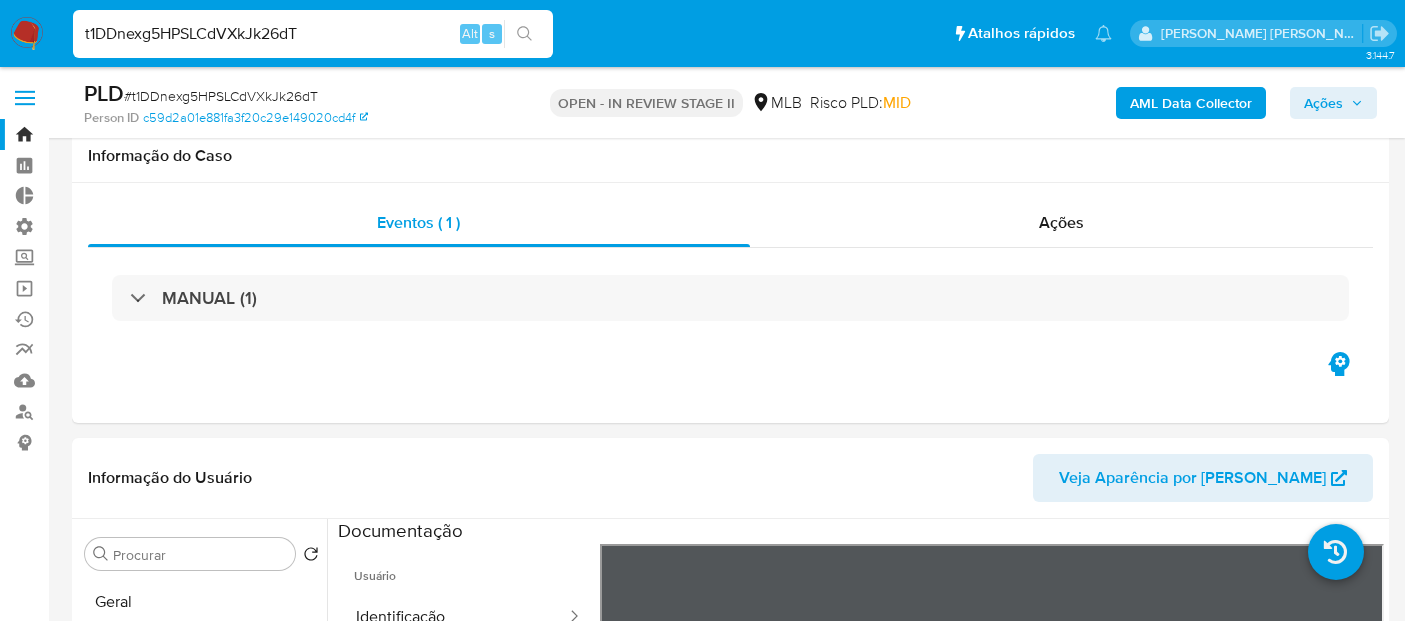 select on "10" 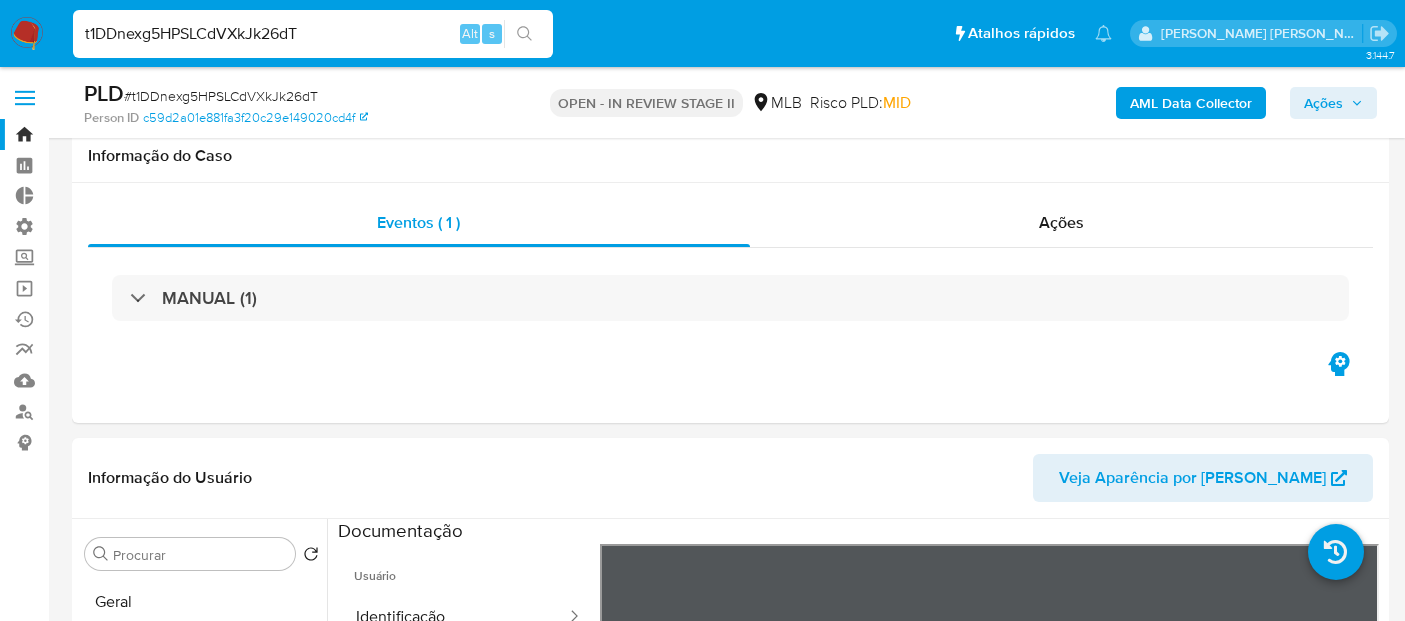 scroll, scrollTop: 888, scrollLeft: 0, axis: vertical 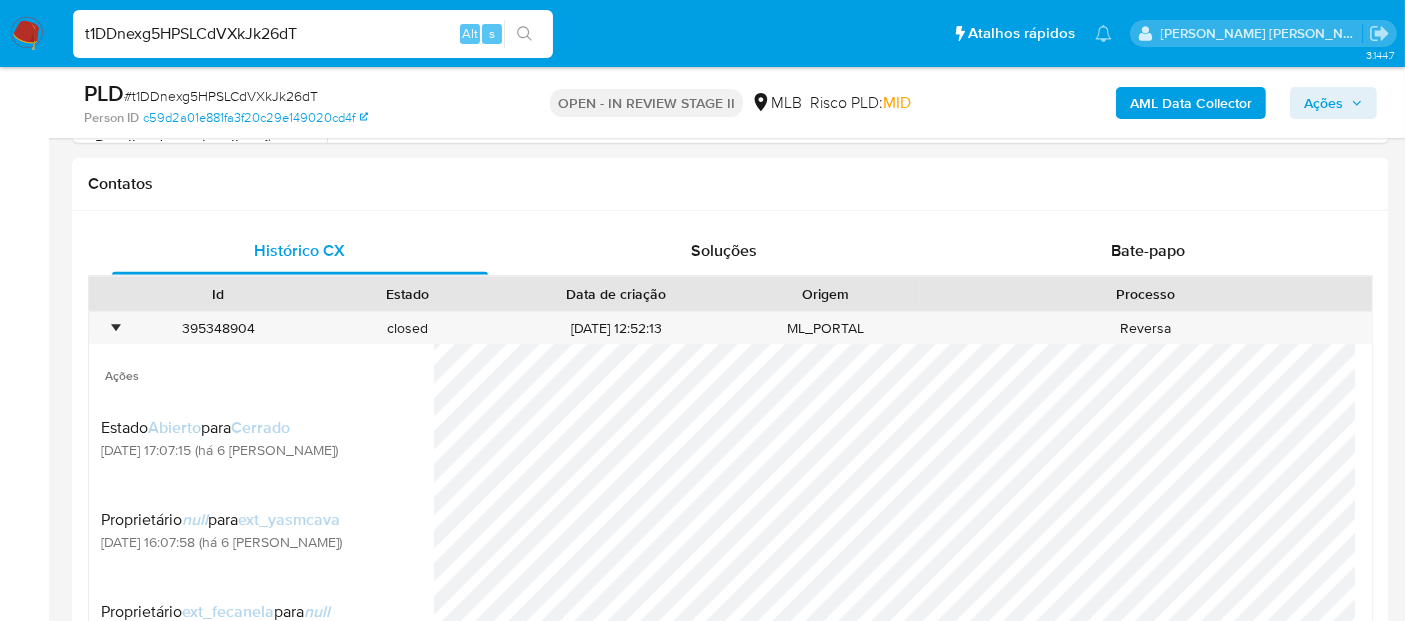 click on "t1DDnexg5HPSLCdVXkJk26dT" at bounding box center [313, 34] 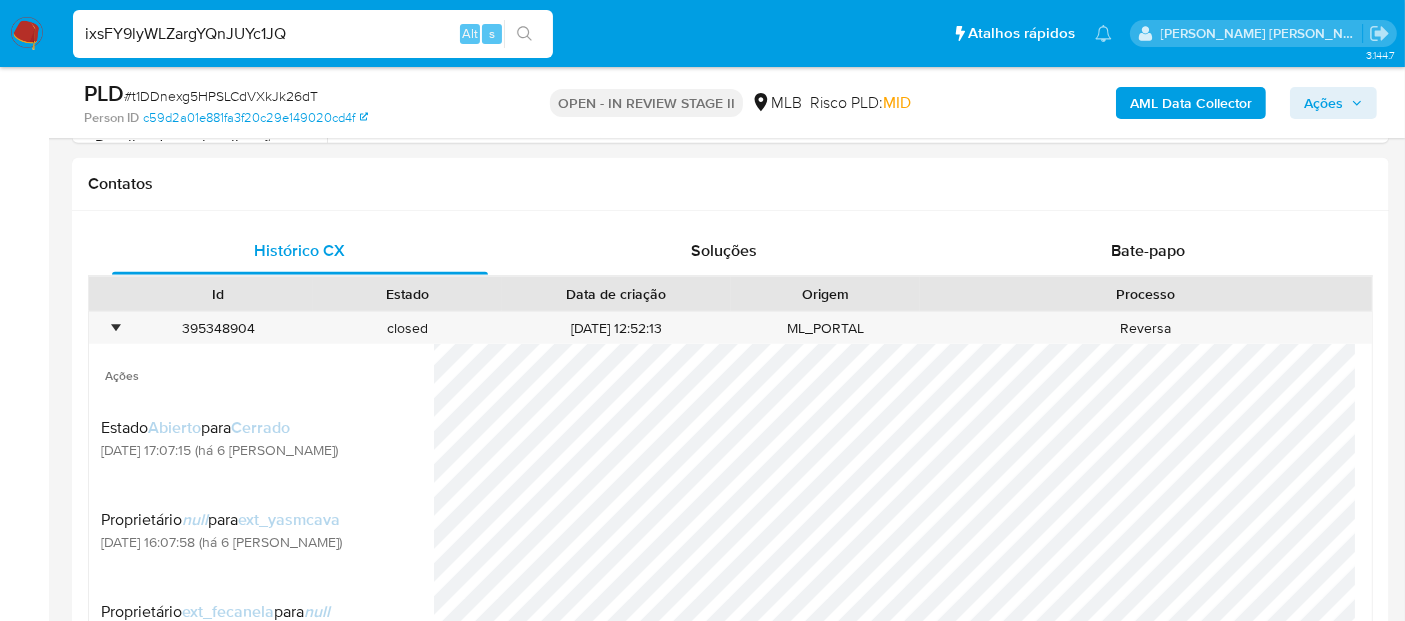 type on "ixsFY9lyWLZargYQnJUYc1JQ" 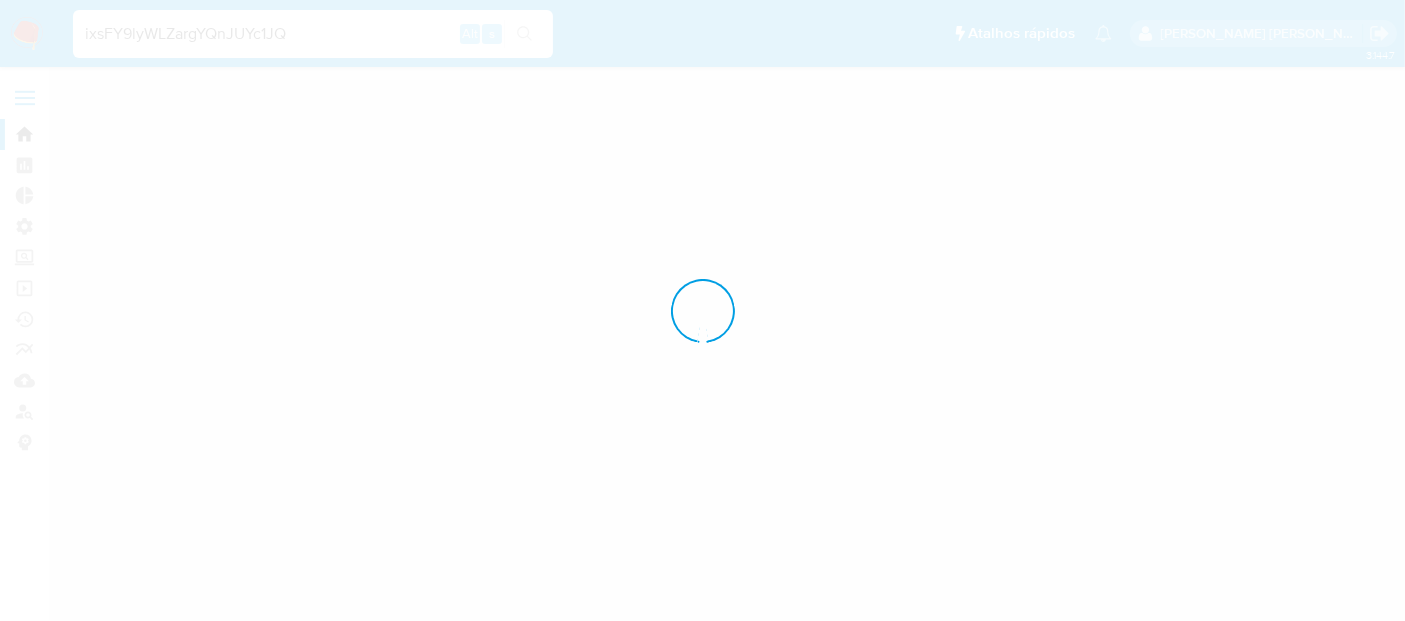 scroll, scrollTop: 0, scrollLeft: 0, axis: both 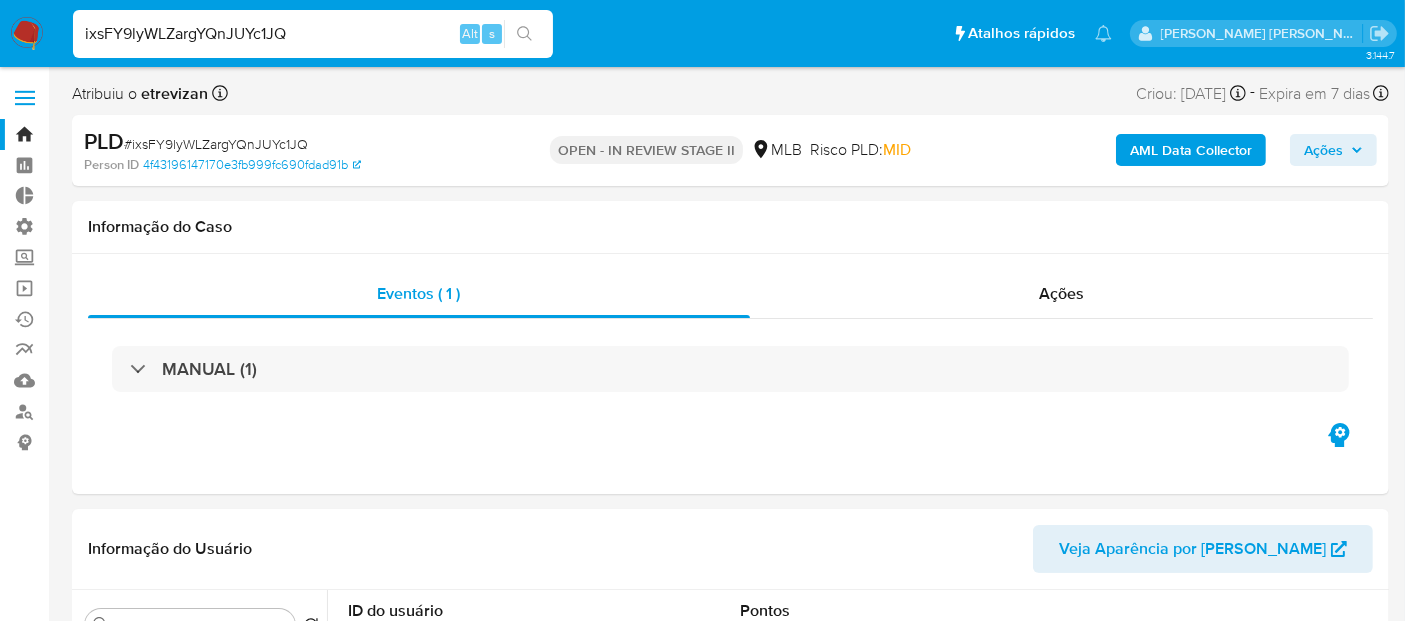 select on "10" 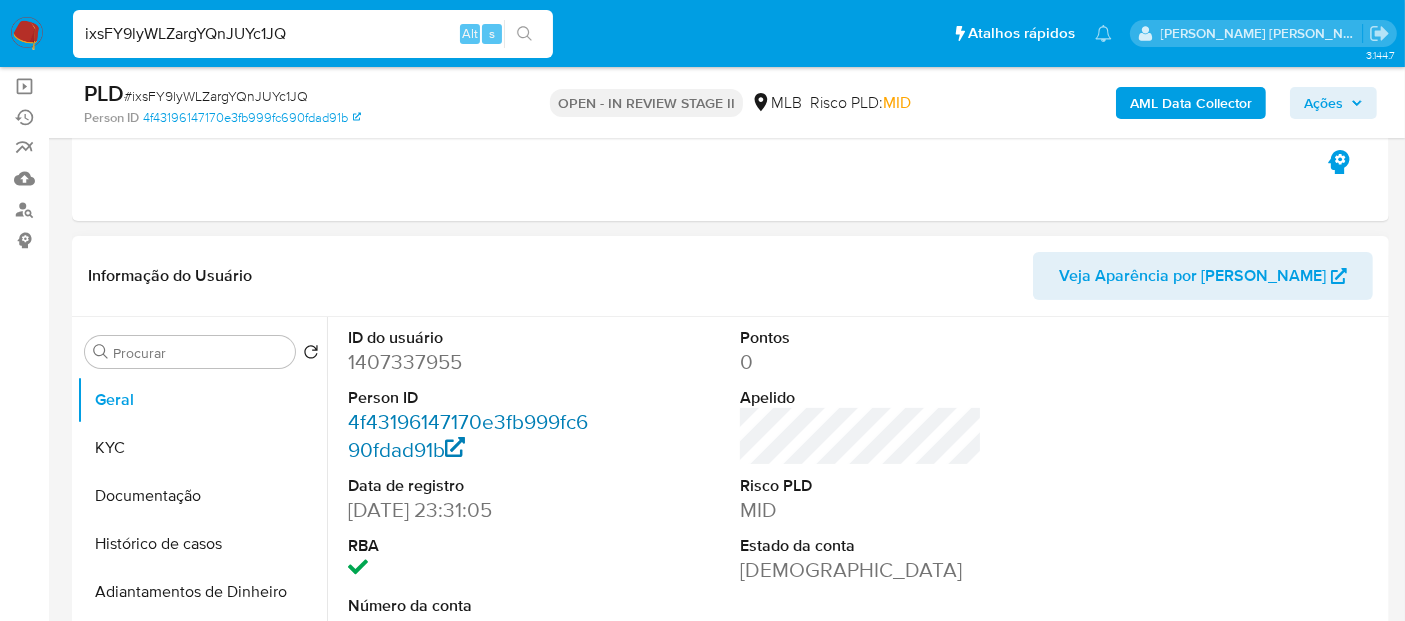 scroll, scrollTop: 222, scrollLeft: 0, axis: vertical 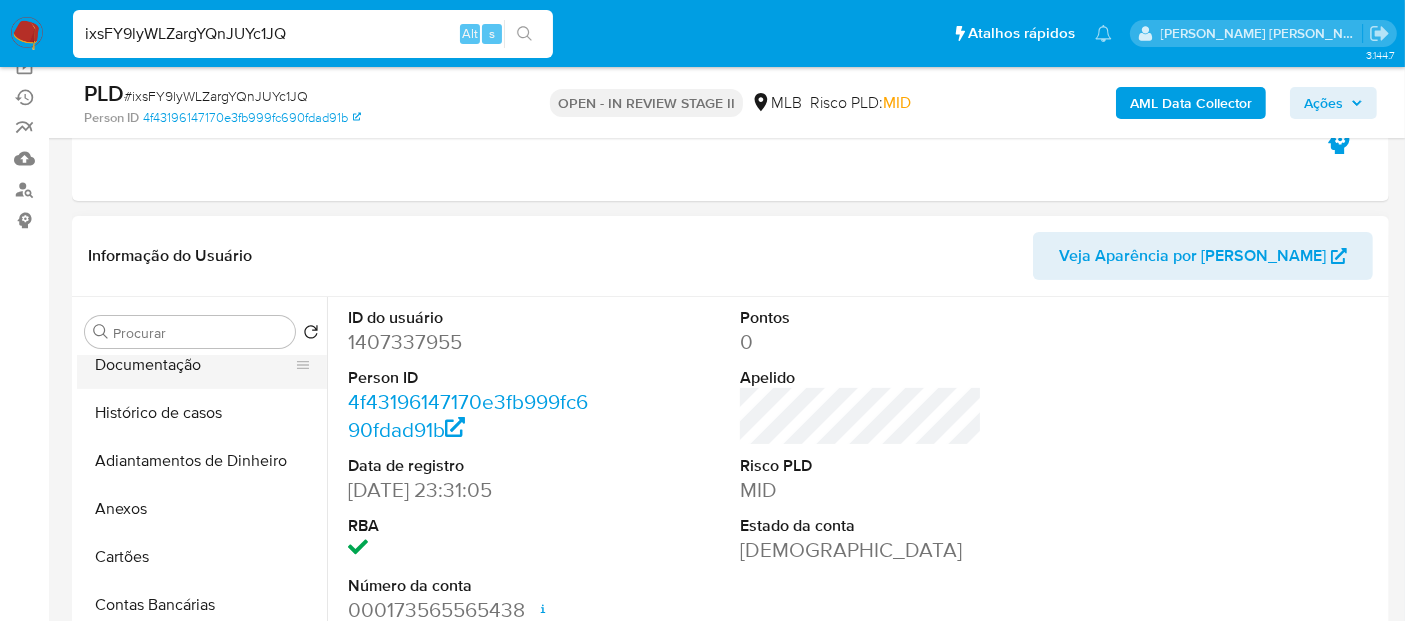 click on "Documentação" at bounding box center (194, 365) 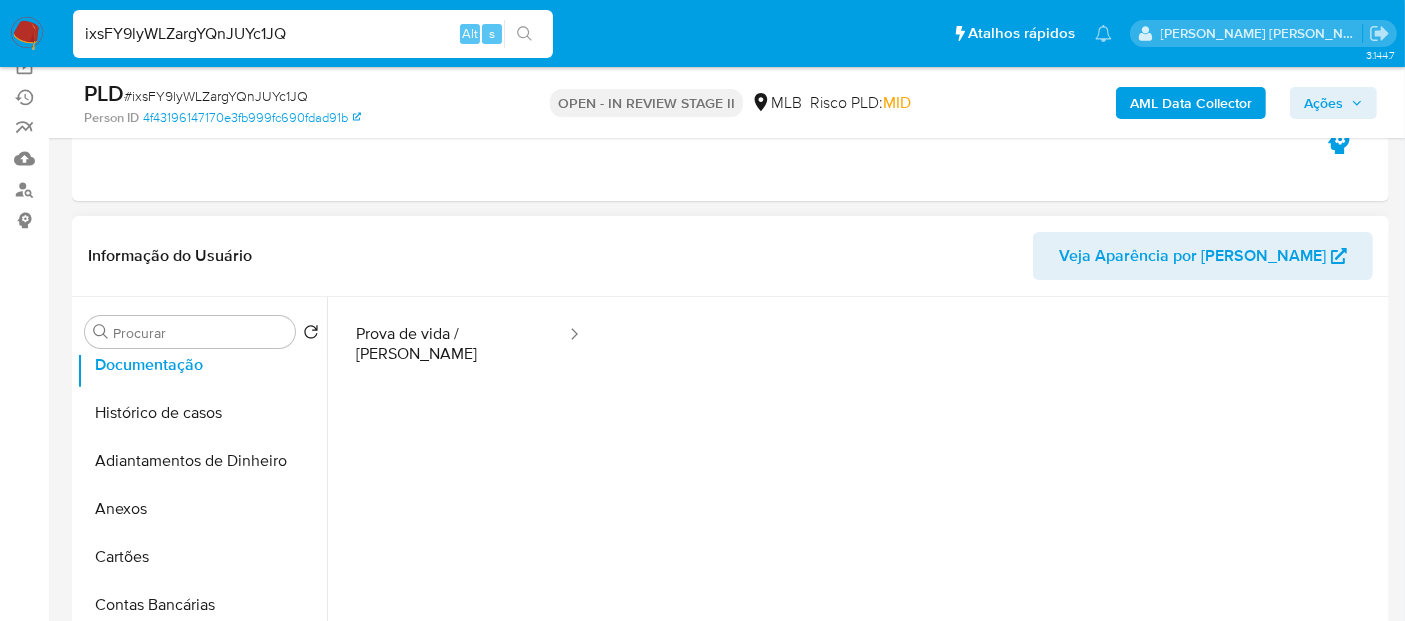scroll, scrollTop: 0, scrollLeft: 0, axis: both 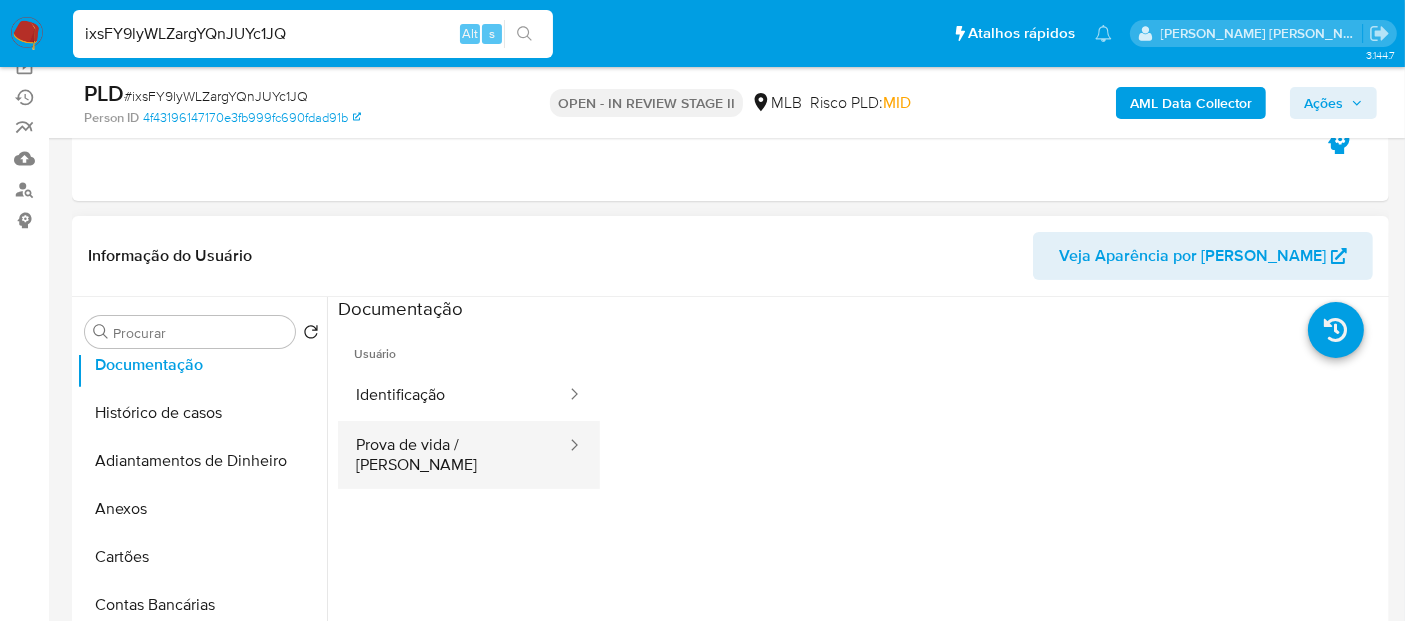 click on "Prova de vida / [PERSON_NAME]" at bounding box center [453, 455] 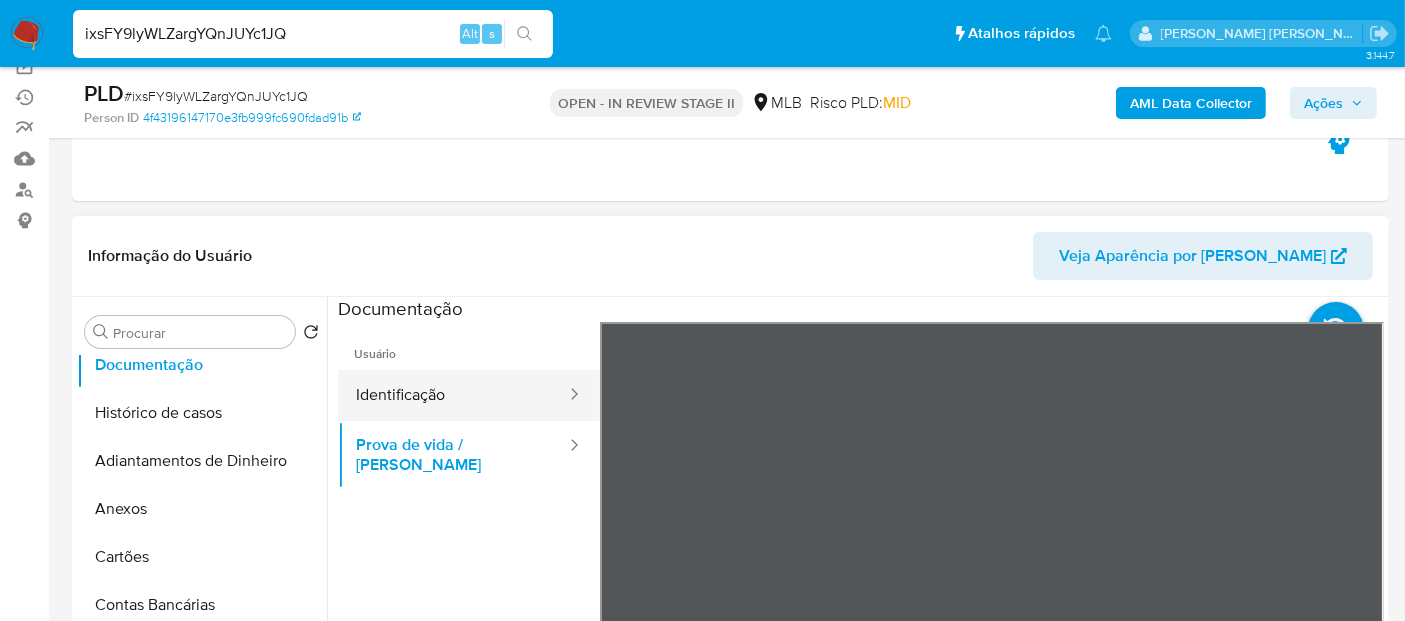 click on "Identificação" at bounding box center (453, 395) 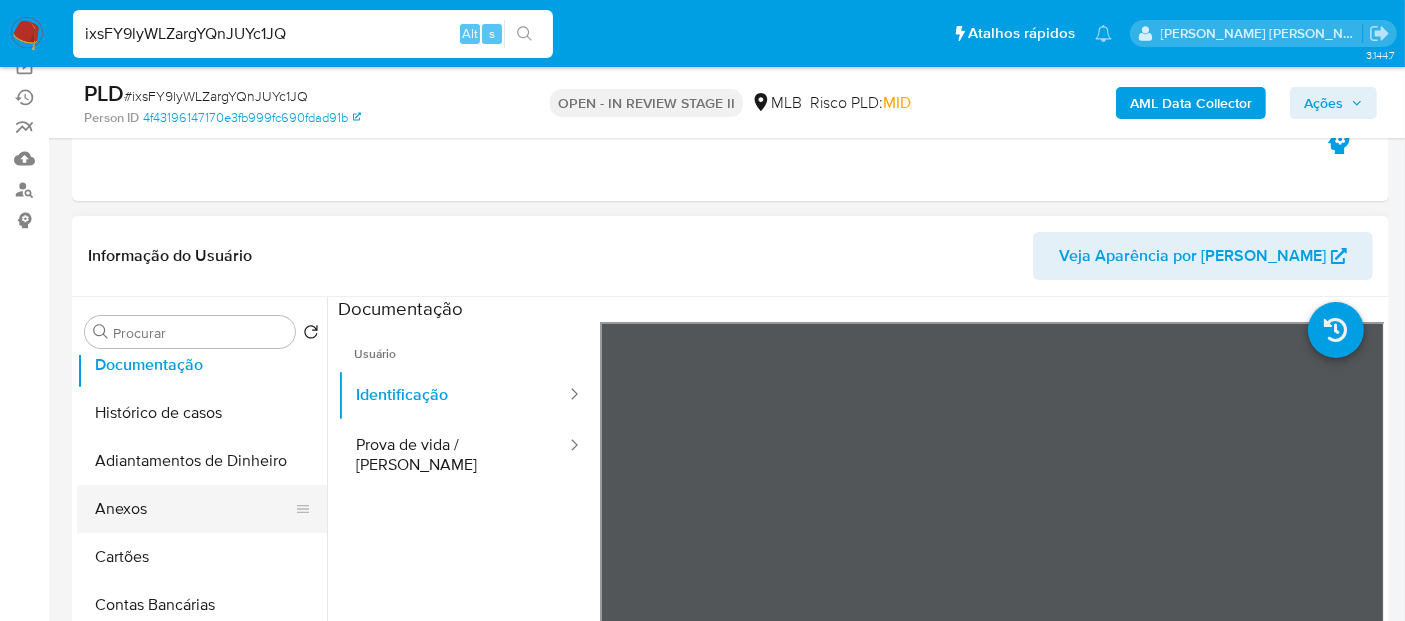 scroll, scrollTop: 0, scrollLeft: 0, axis: both 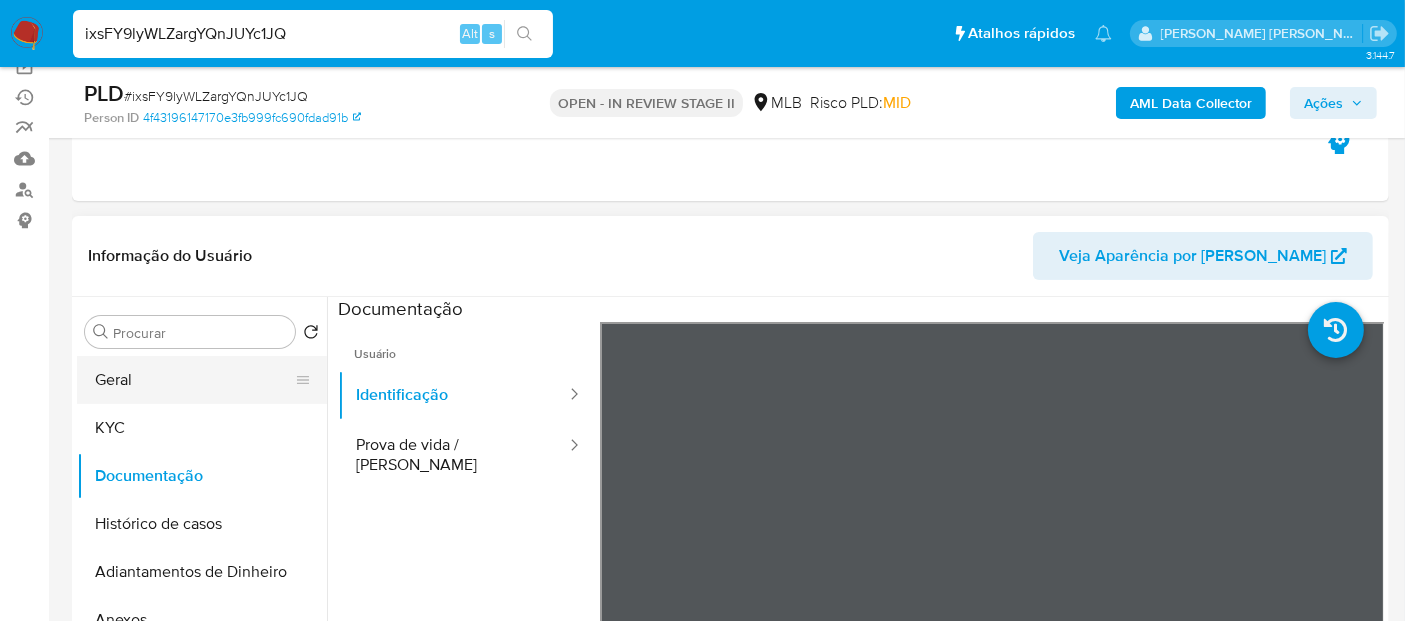 click on "Geral" at bounding box center [194, 380] 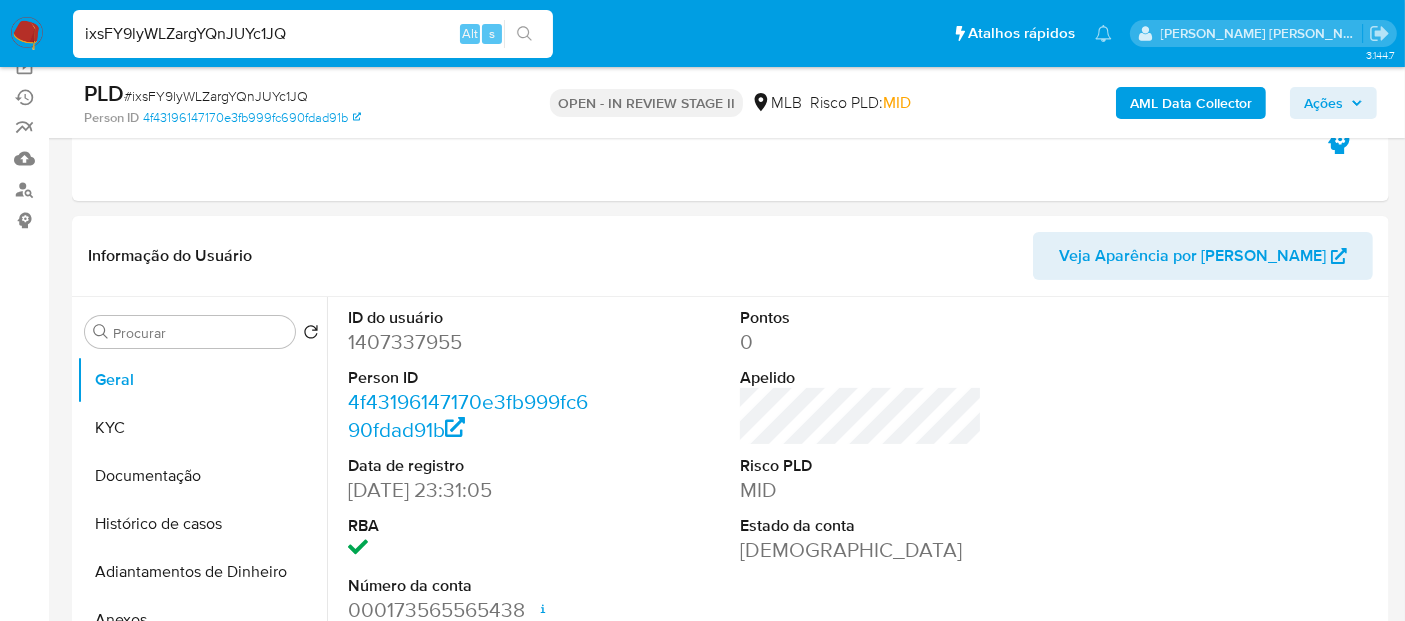 click on "ixsFY9lyWLZargYQnJUYc1JQ" at bounding box center (313, 34) 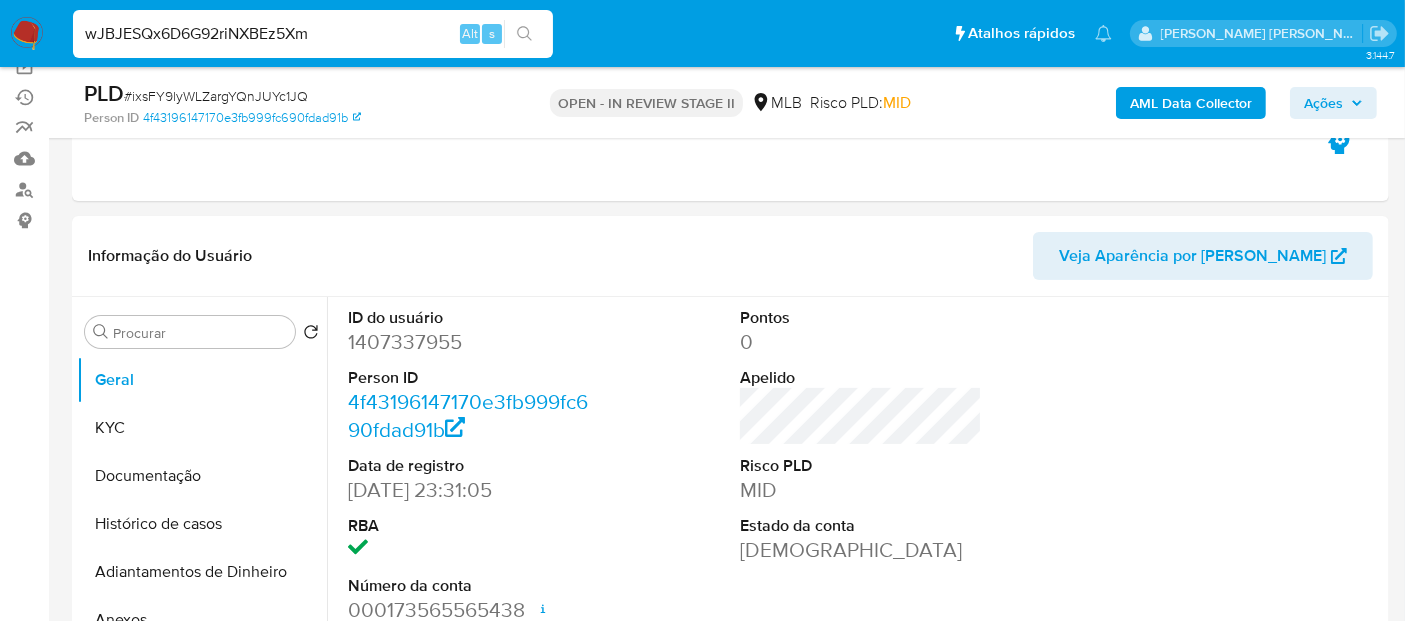 type on "wJBJESQx6D6G92riNXBEz5Xm" 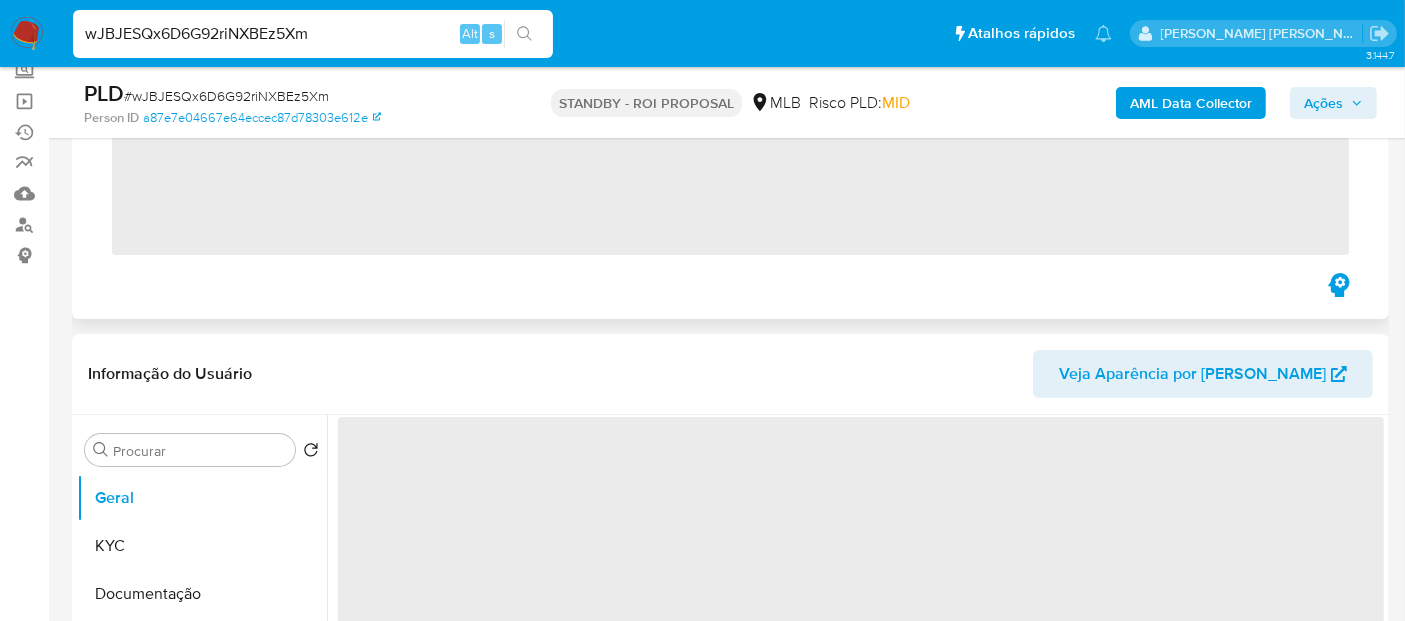 scroll, scrollTop: 222, scrollLeft: 0, axis: vertical 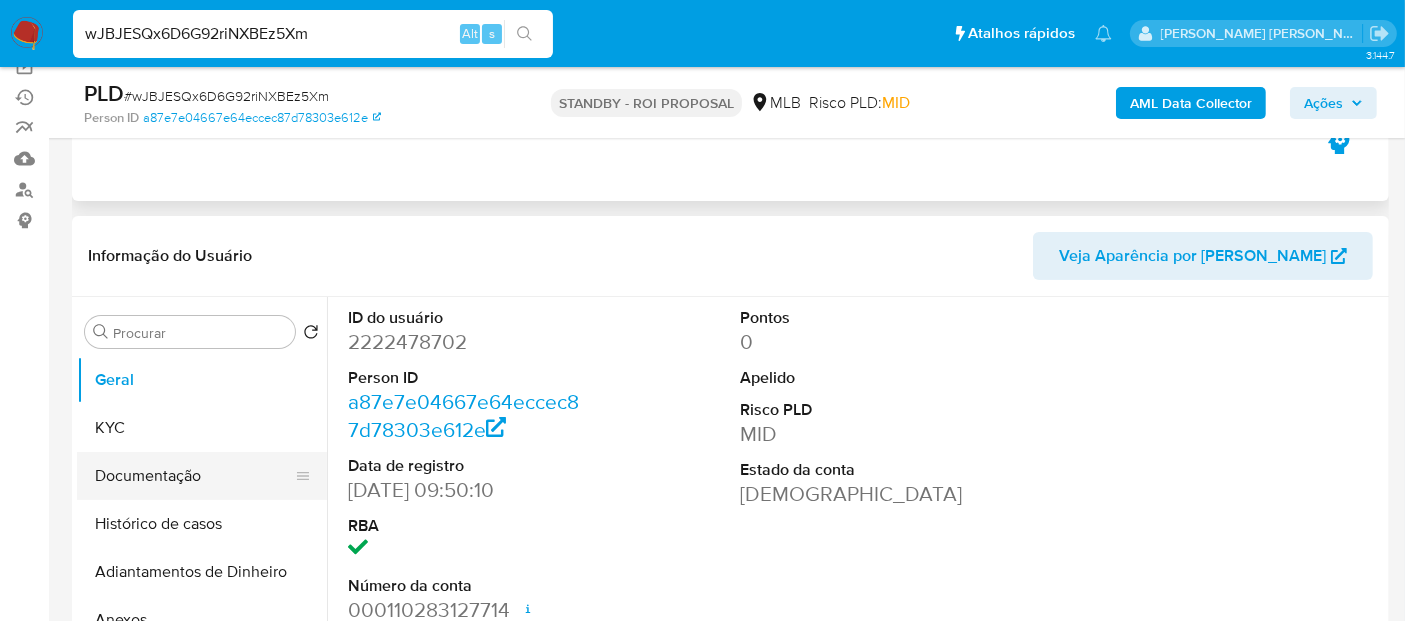 click on "Documentação" at bounding box center [194, 476] 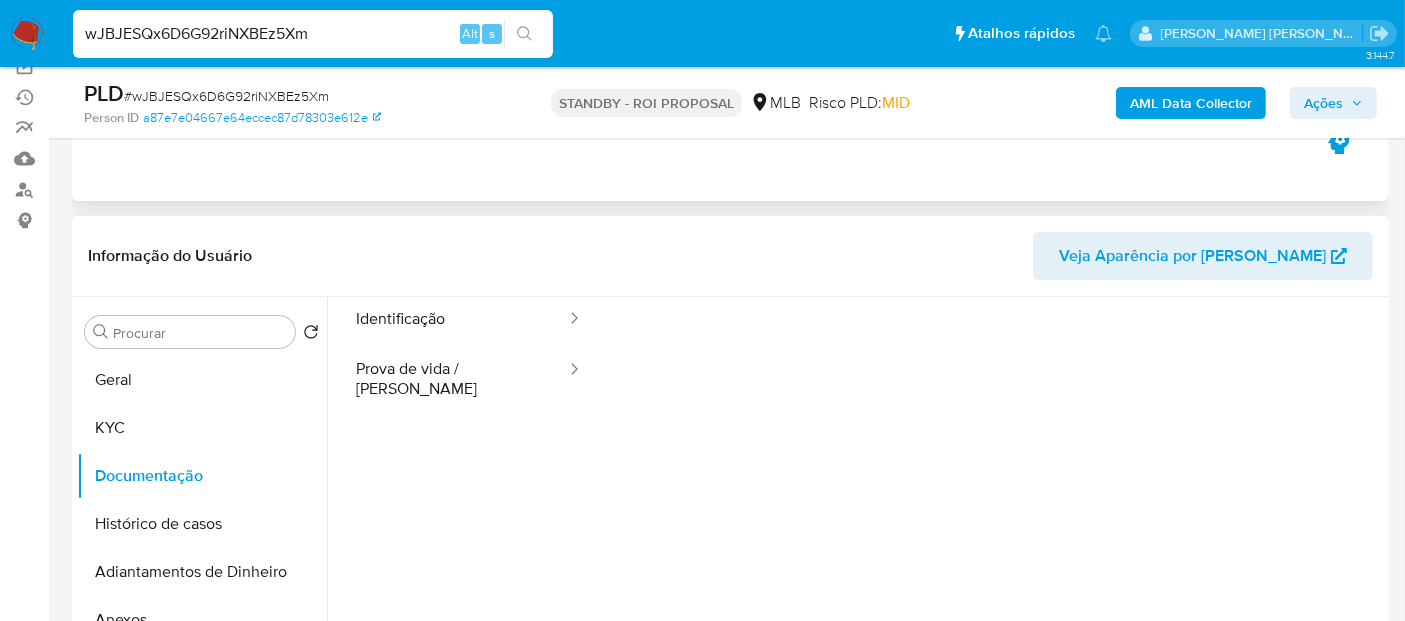 scroll, scrollTop: 111, scrollLeft: 0, axis: vertical 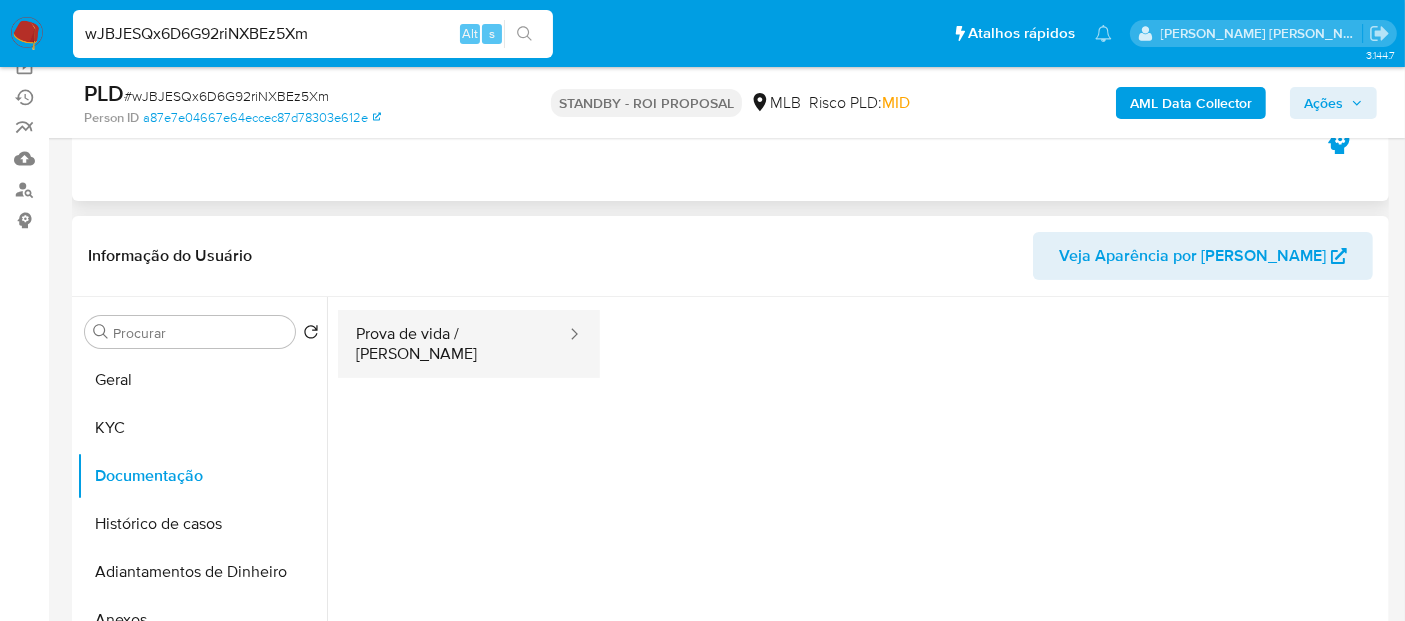 click on "Prova de vida / [PERSON_NAME]" at bounding box center (453, 344) 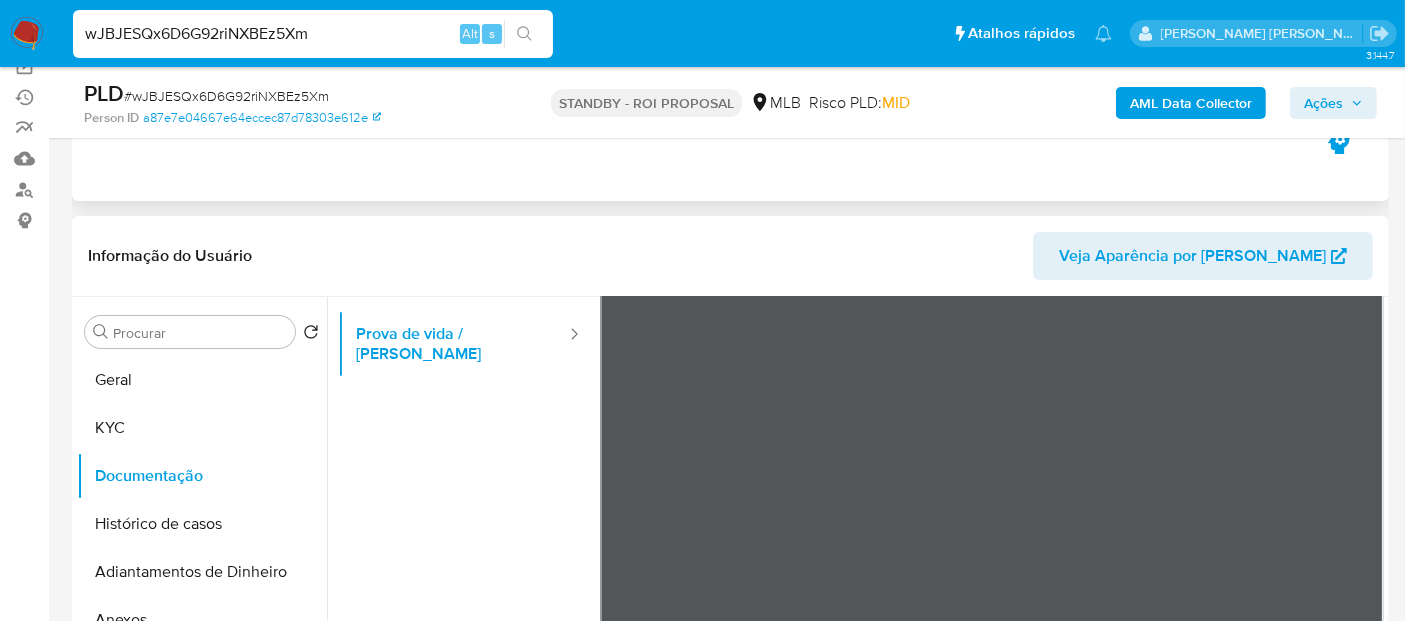 scroll, scrollTop: 0, scrollLeft: 0, axis: both 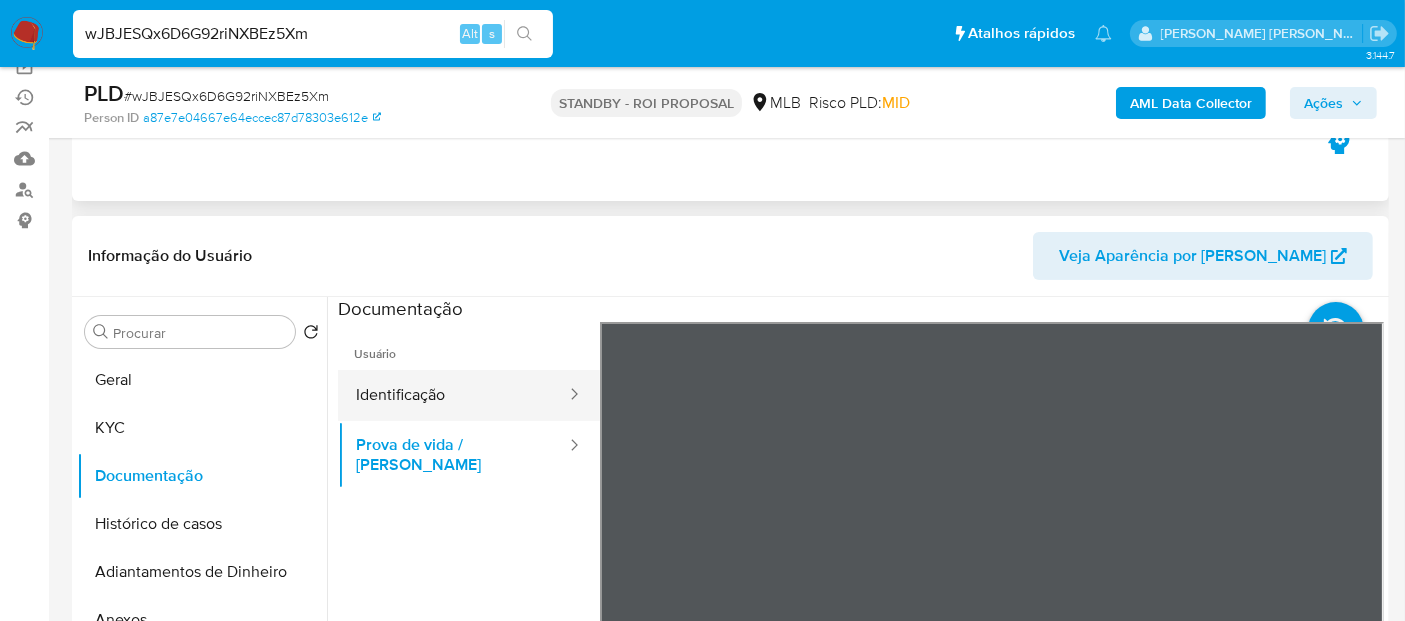 click on "Identificação" at bounding box center [453, 395] 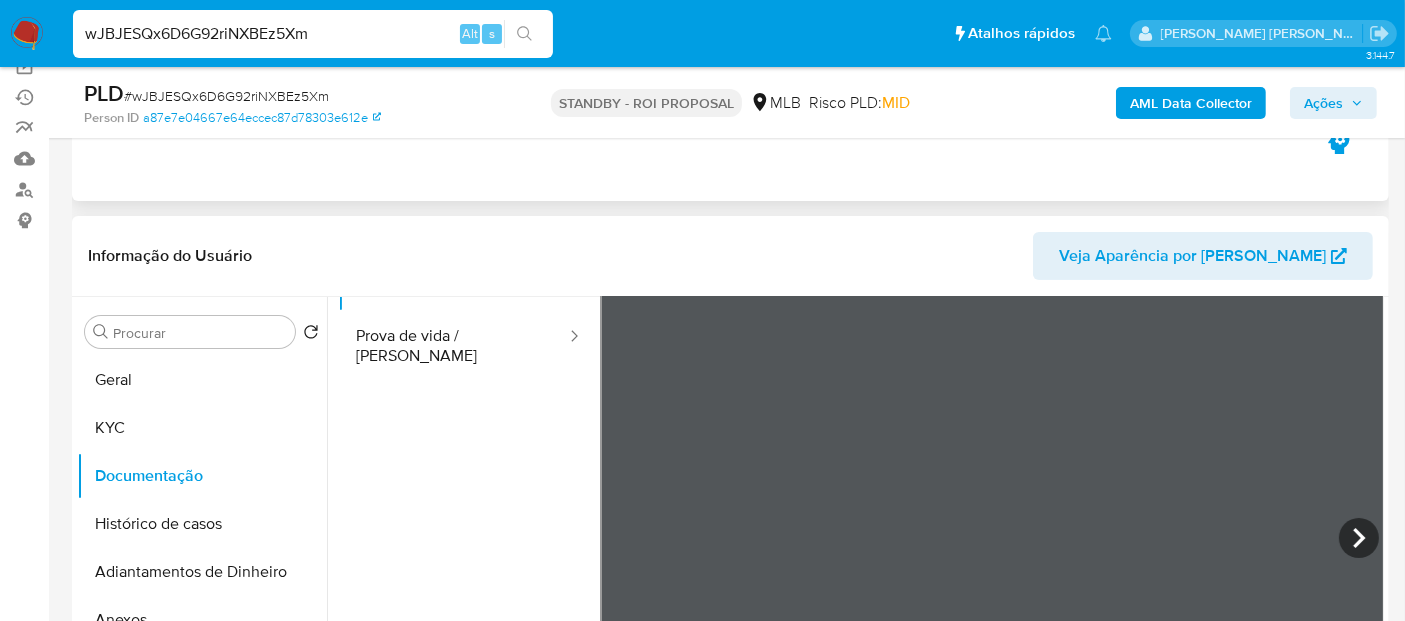 scroll, scrollTop: 58, scrollLeft: 0, axis: vertical 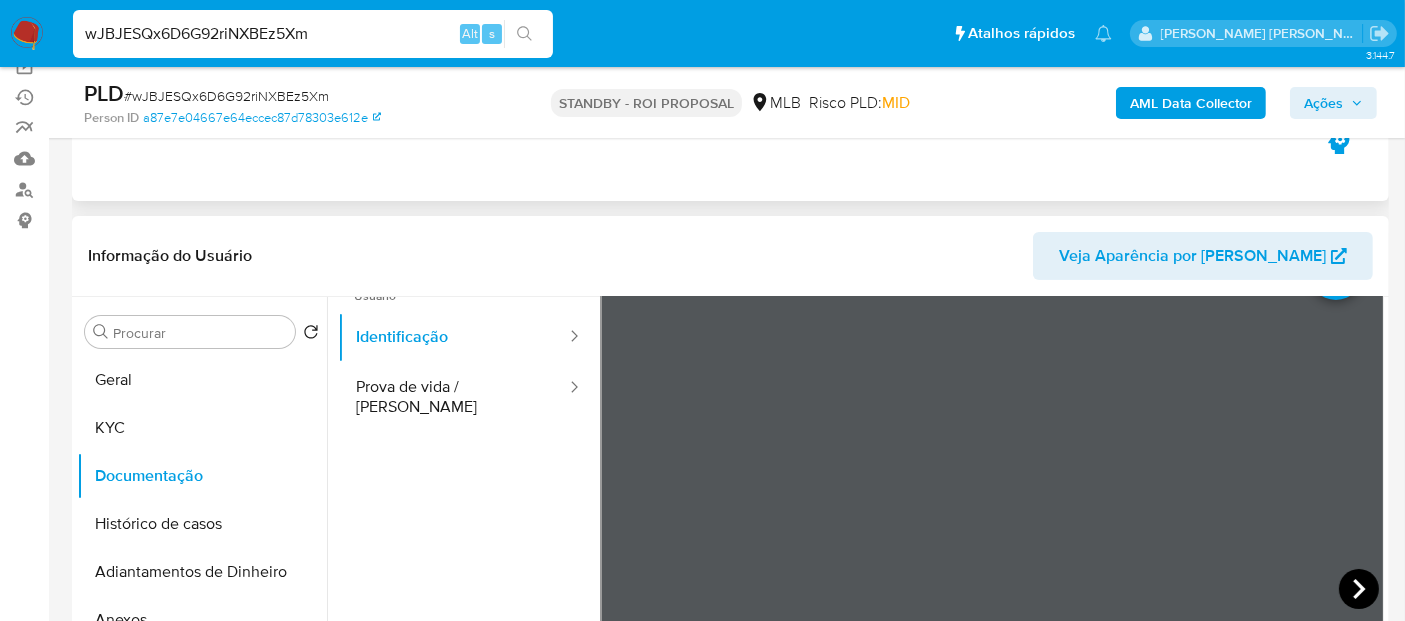 click 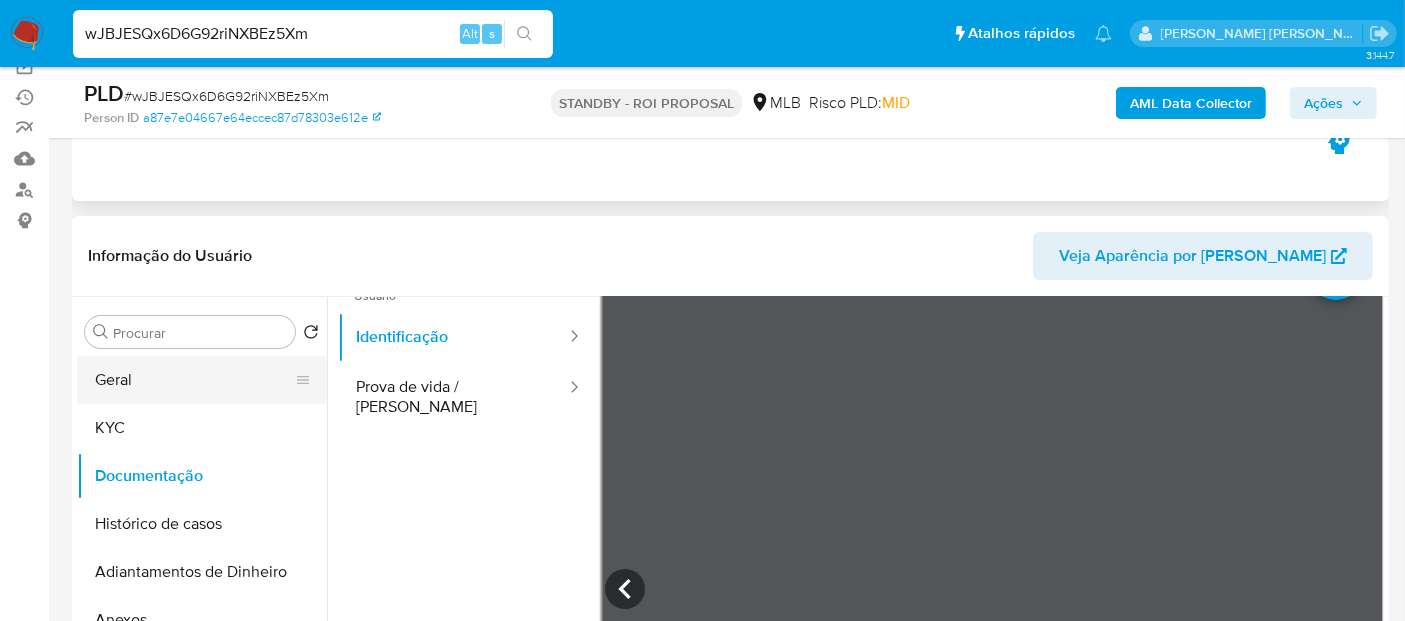 click on "Geral" at bounding box center (194, 380) 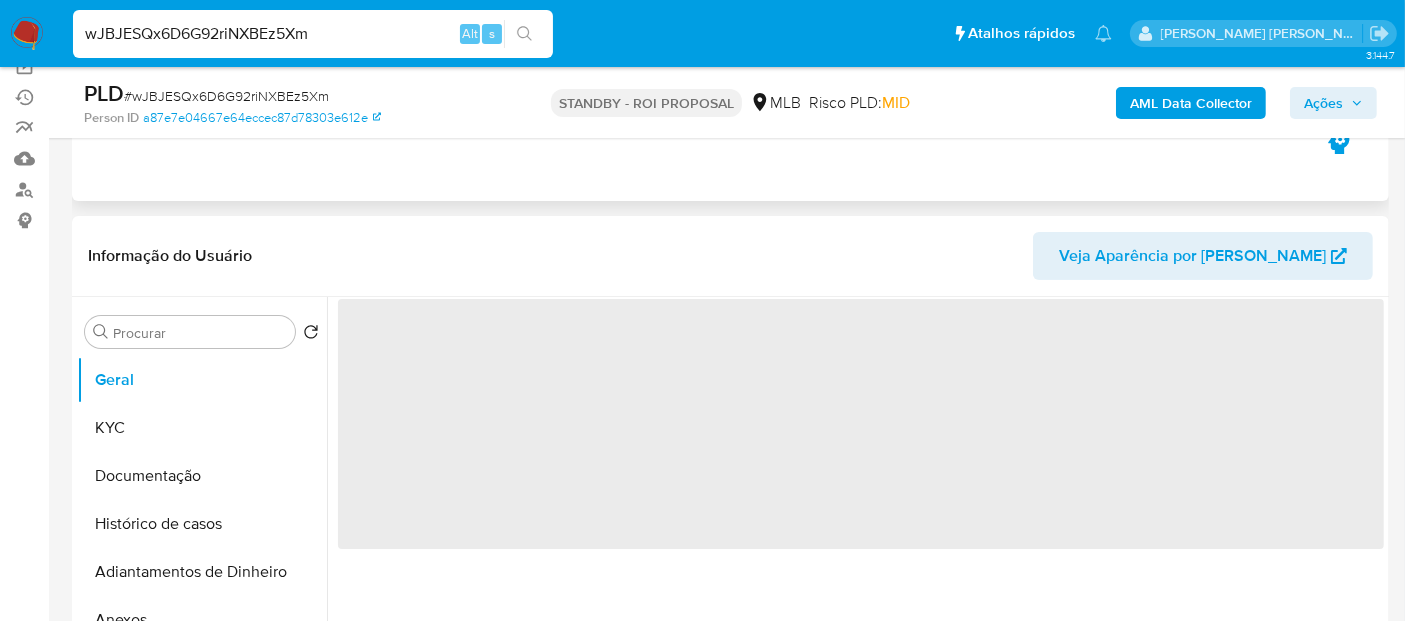scroll, scrollTop: 0, scrollLeft: 0, axis: both 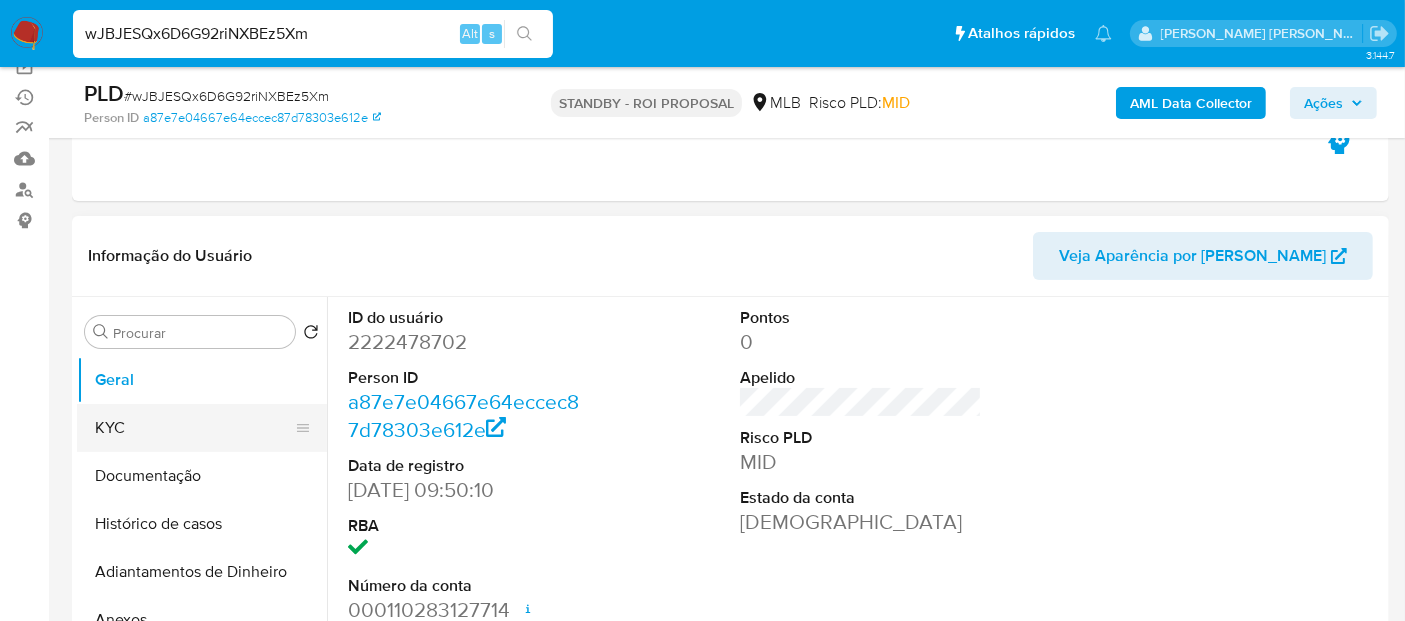 click on "KYC" at bounding box center [194, 428] 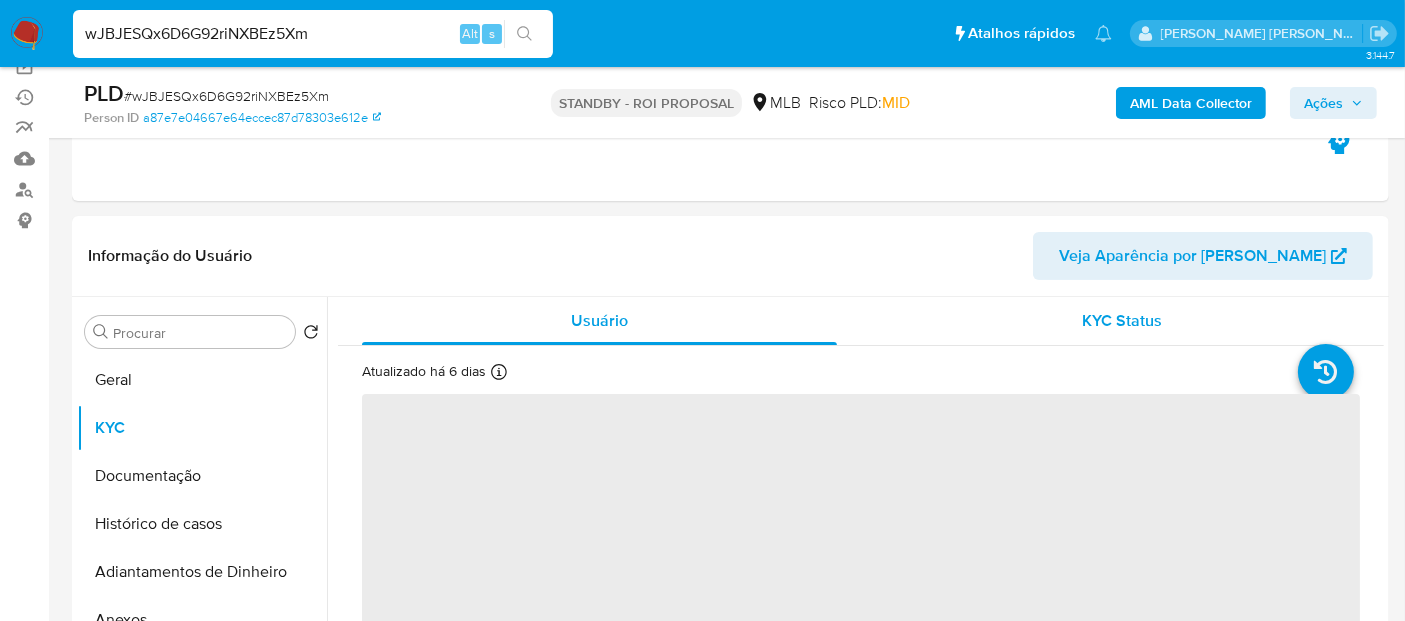 click on "KYC Status" at bounding box center [1122, 321] 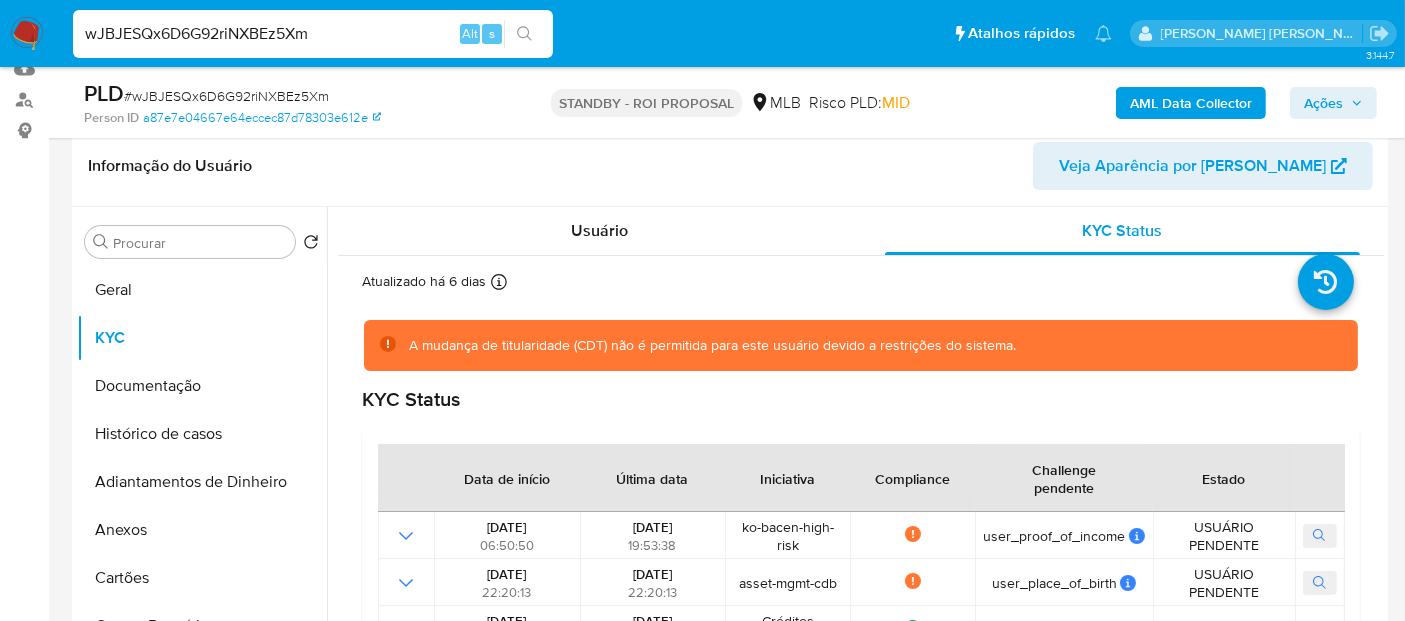 scroll, scrollTop: 333, scrollLeft: 0, axis: vertical 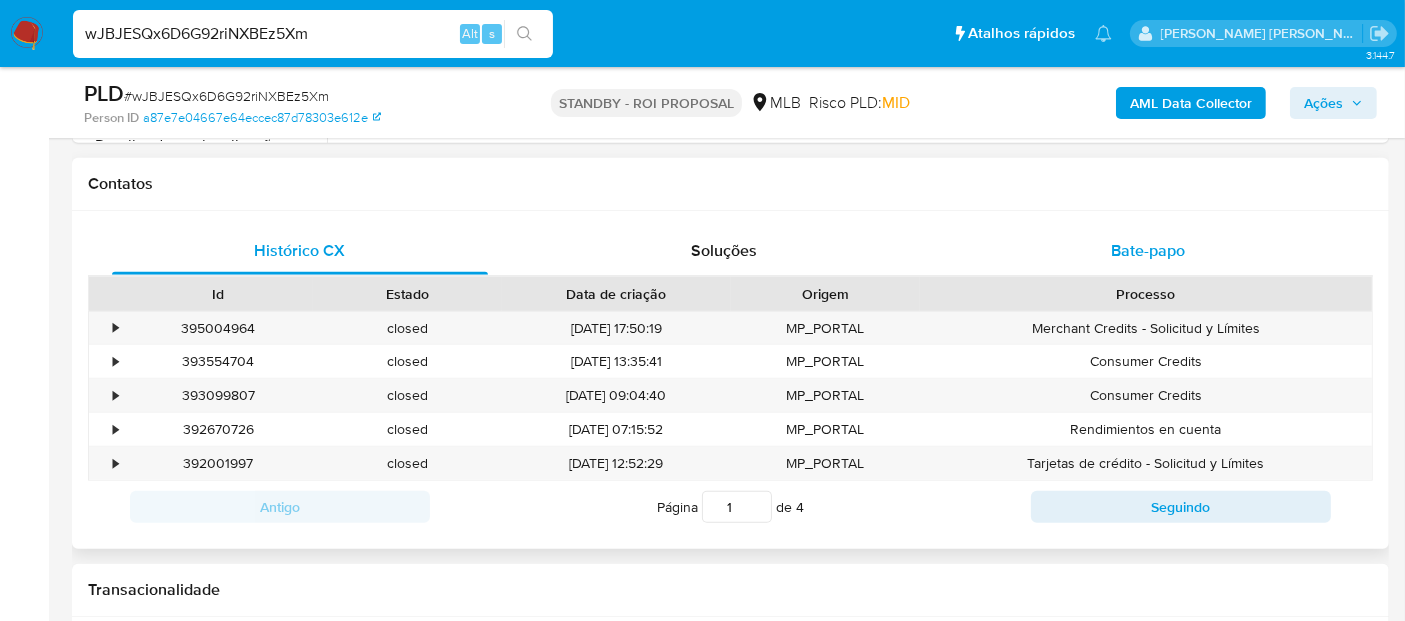 click on "Bate-papo" at bounding box center (1148, 250) 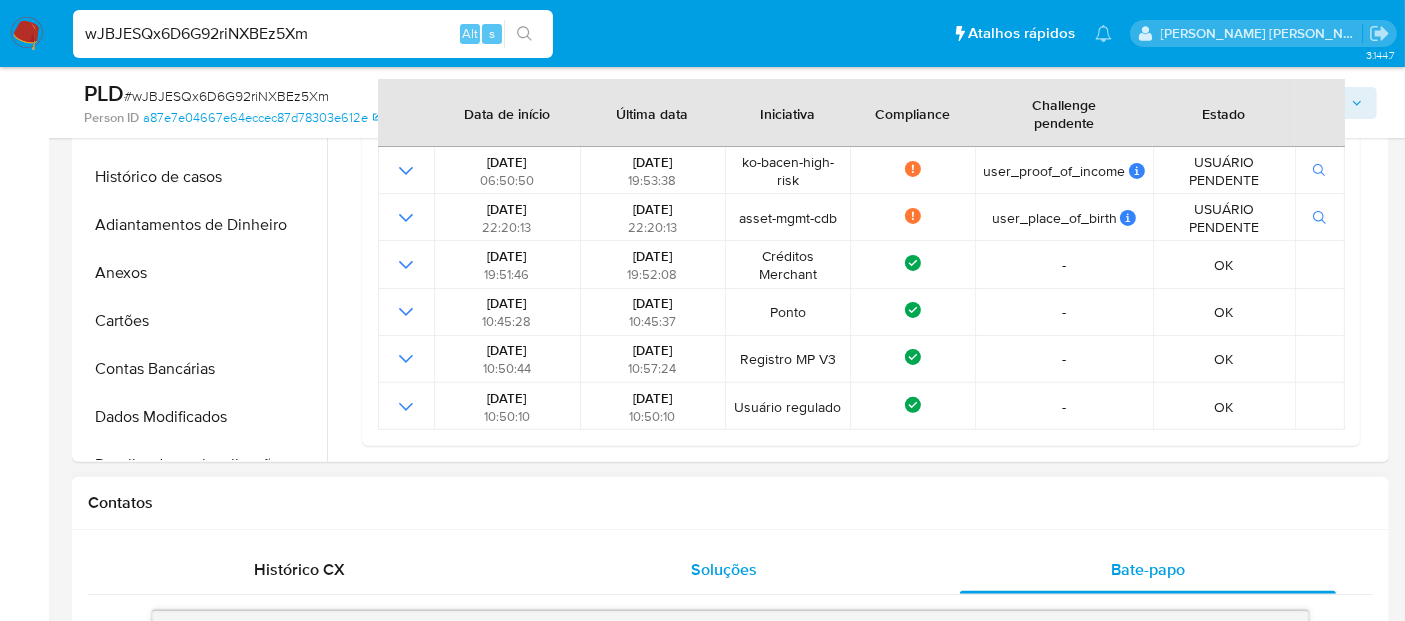scroll, scrollTop: 555, scrollLeft: 0, axis: vertical 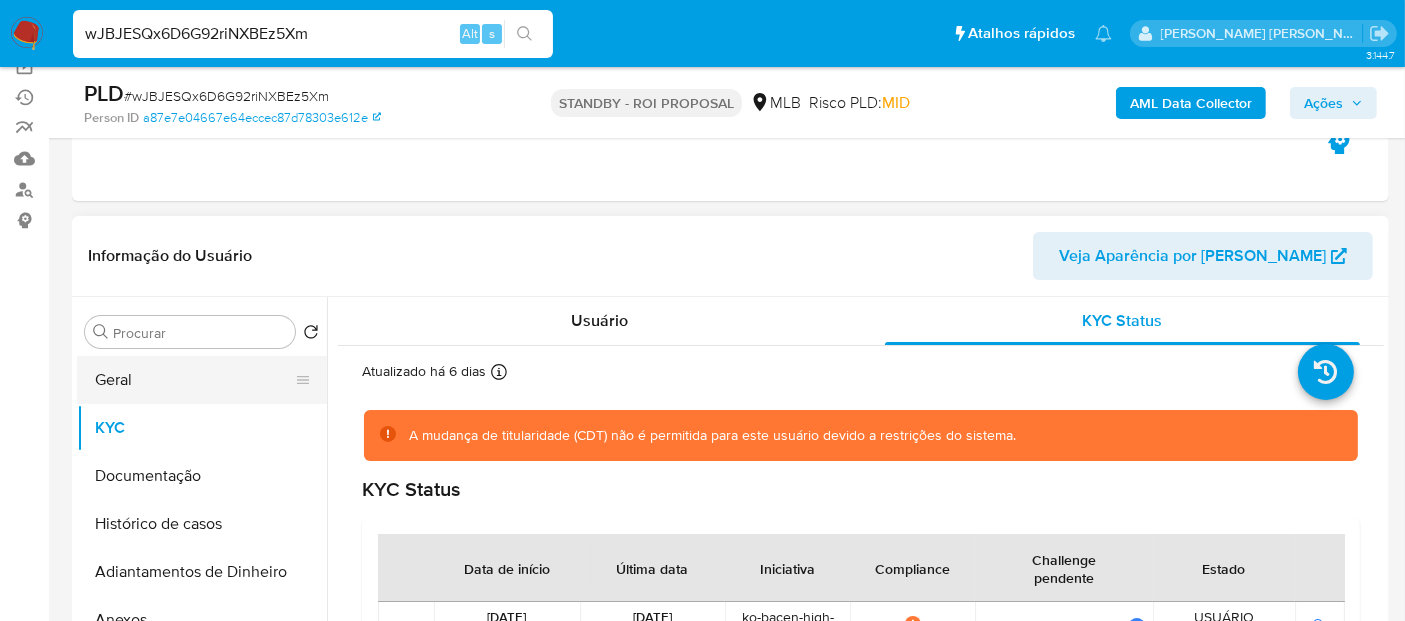 click on "Geral" at bounding box center (194, 380) 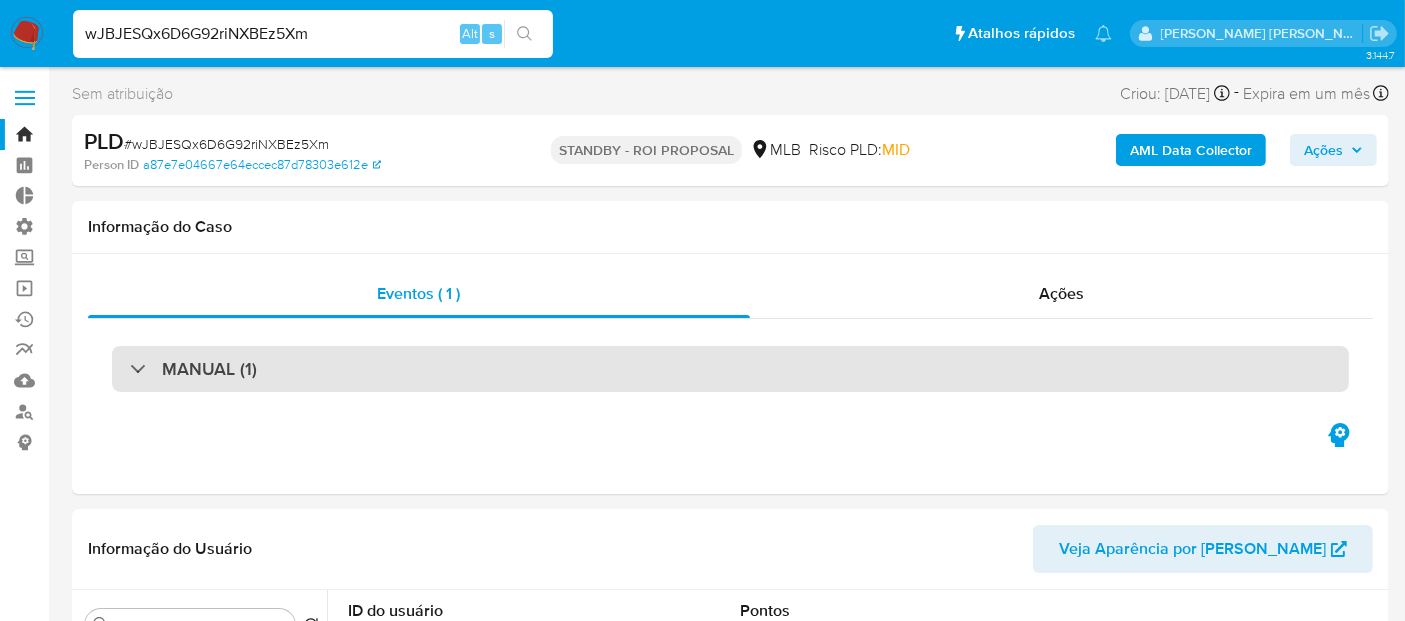 scroll, scrollTop: 222, scrollLeft: 0, axis: vertical 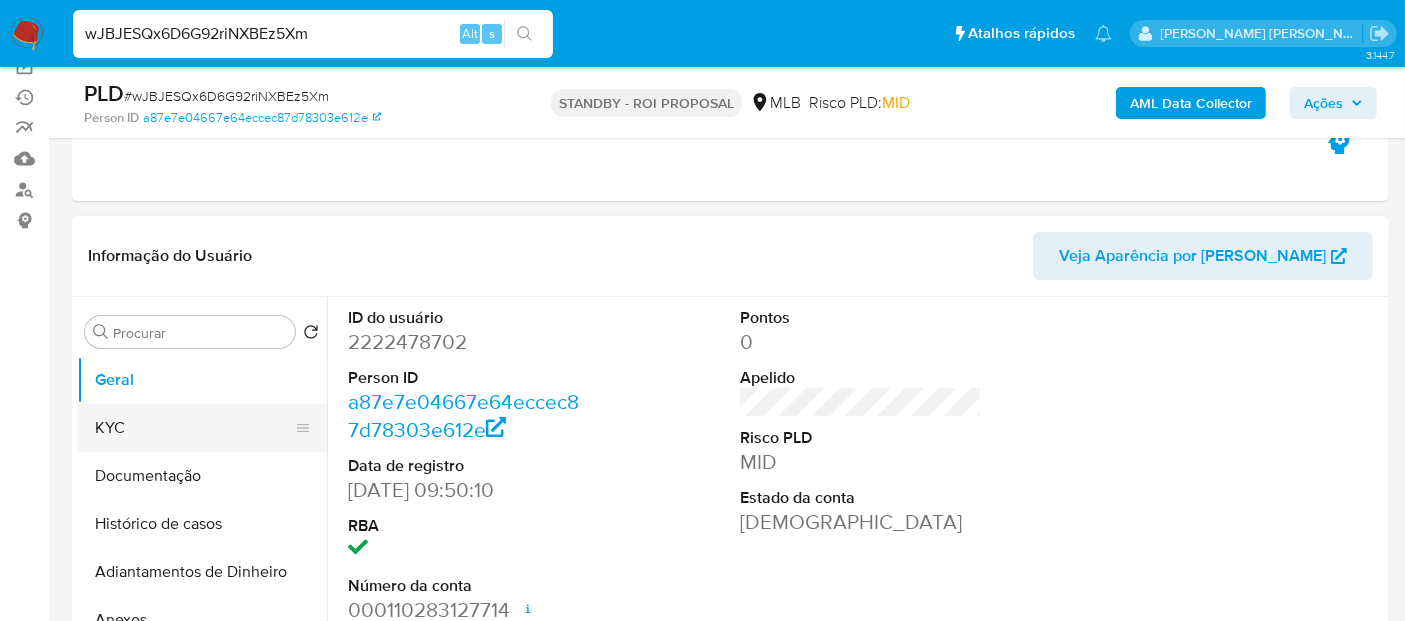 click on "KYC" at bounding box center [194, 428] 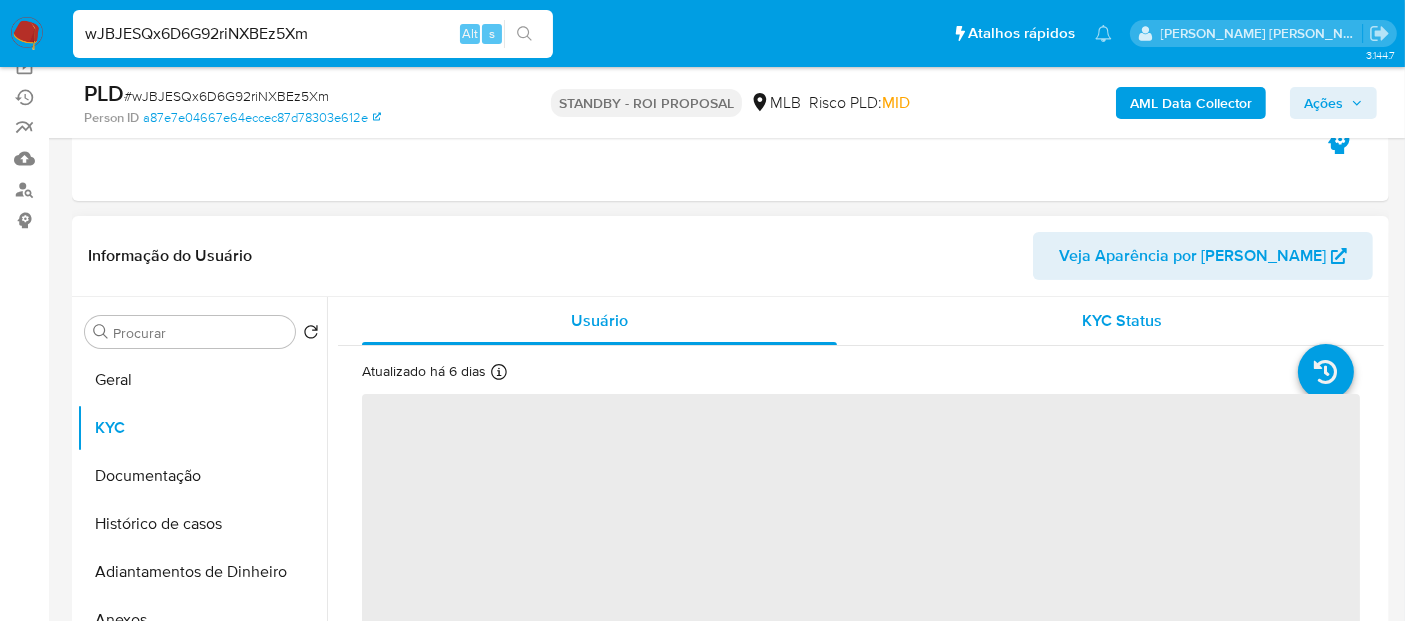 click on "KYC Status" at bounding box center [1123, 320] 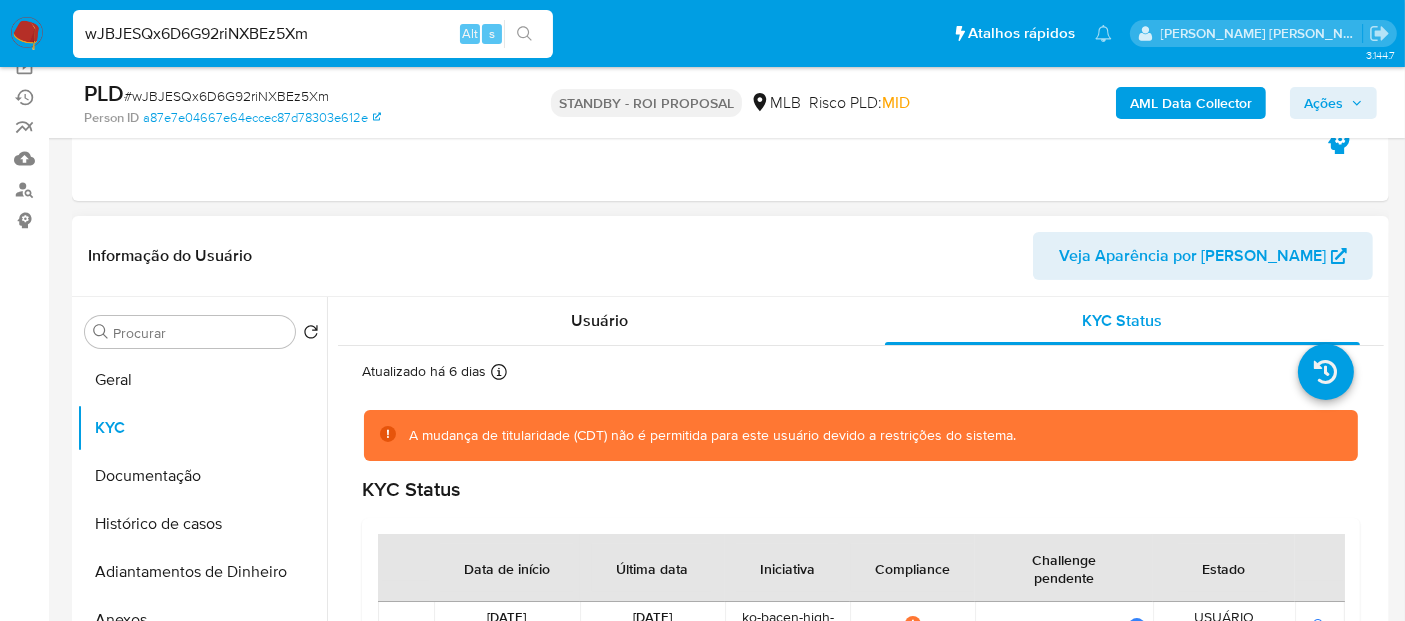 scroll, scrollTop: 108, scrollLeft: 0, axis: vertical 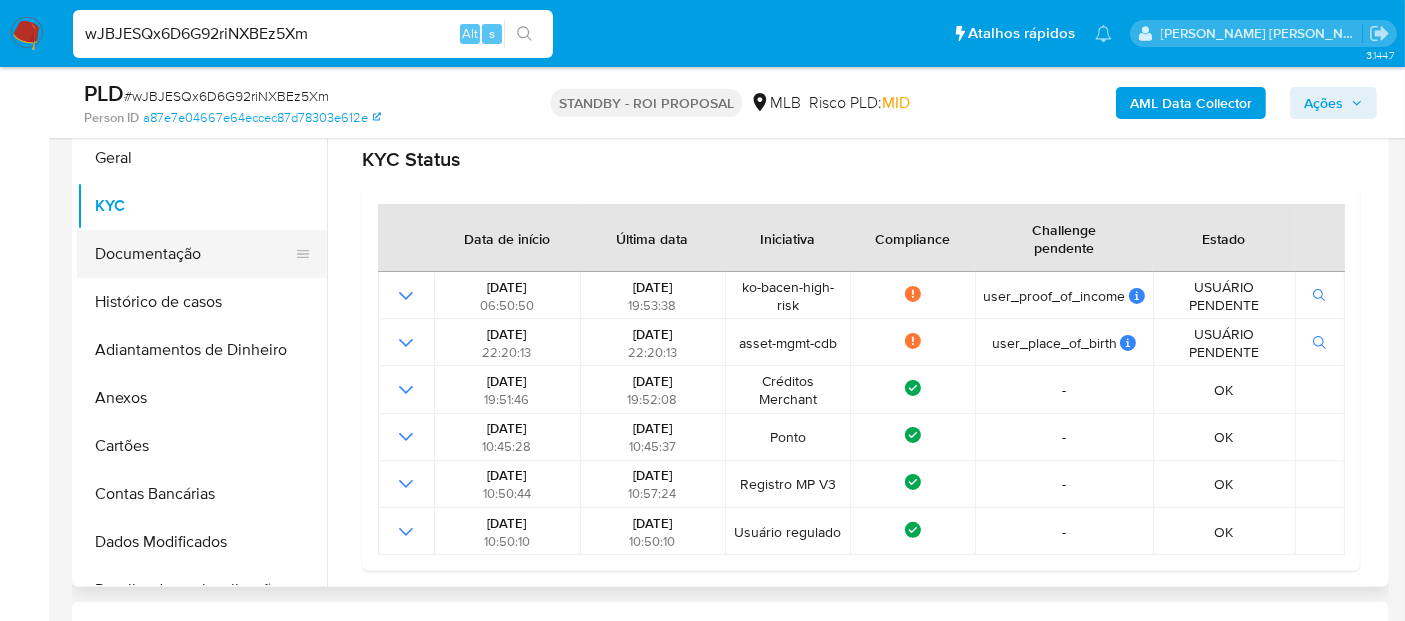 click on "Documentação" at bounding box center [194, 254] 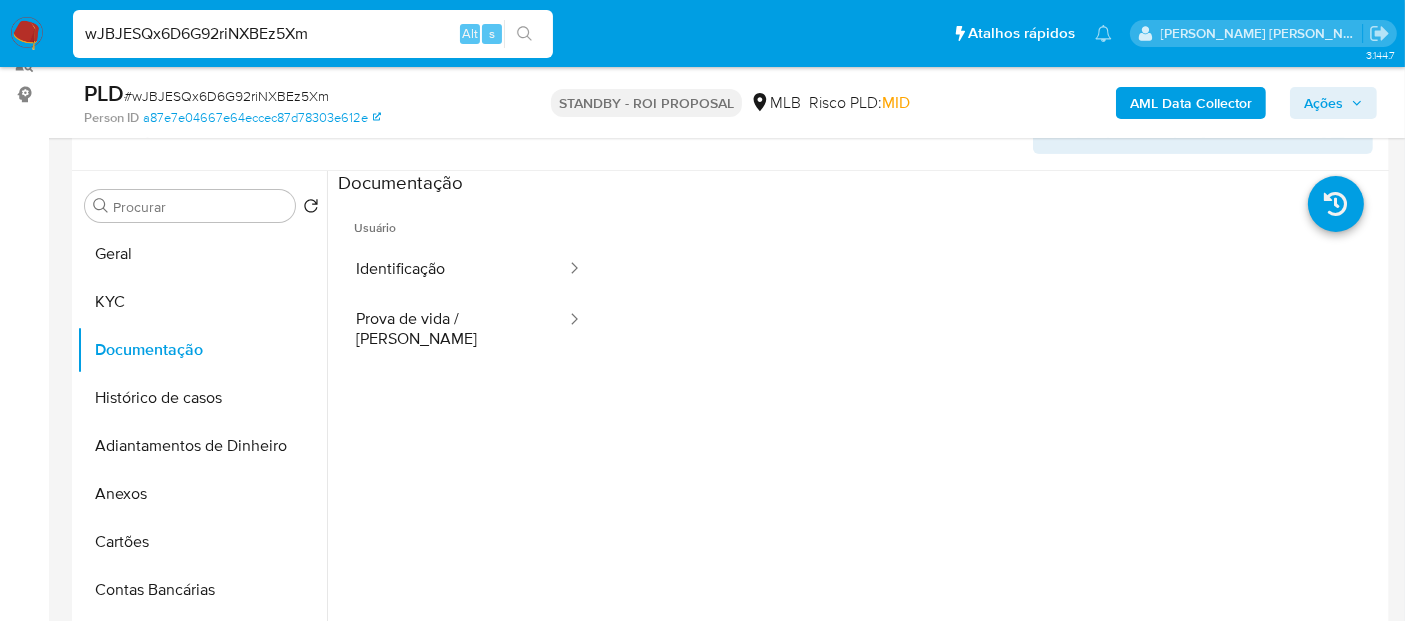 scroll, scrollTop: 222, scrollLeft: 0, axis: vertical 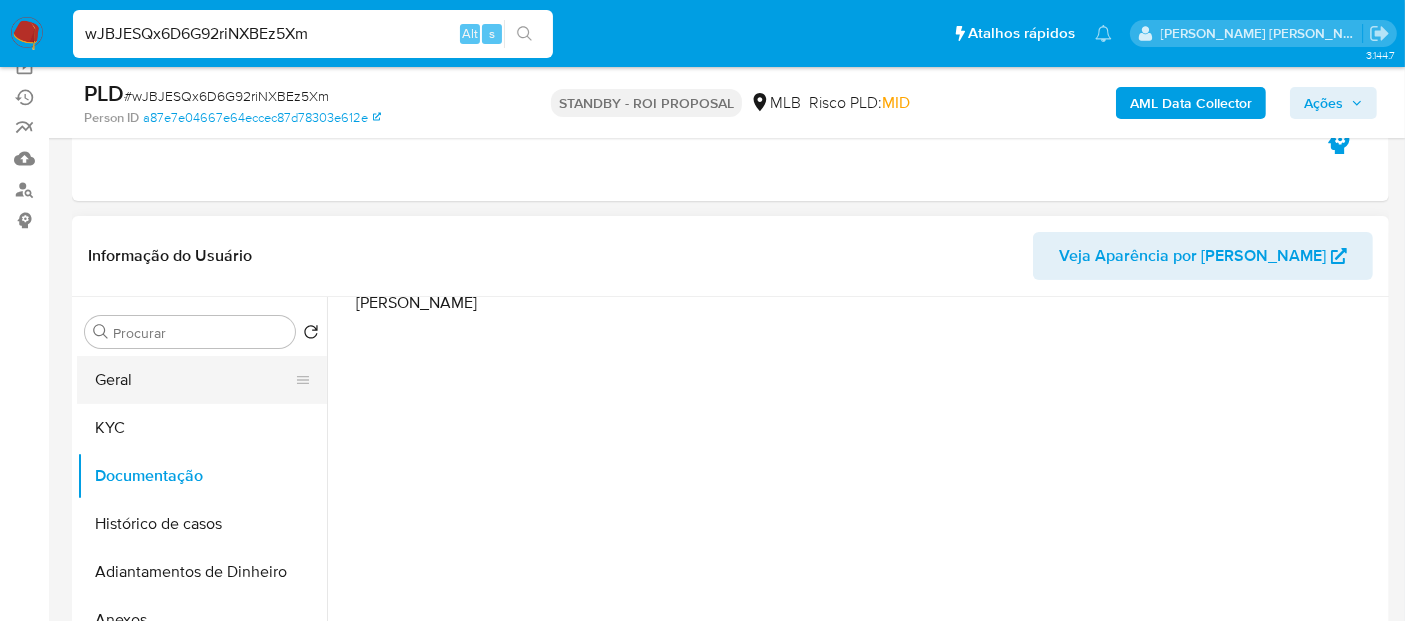 click on "Geral" at bounding box center [194, 380] 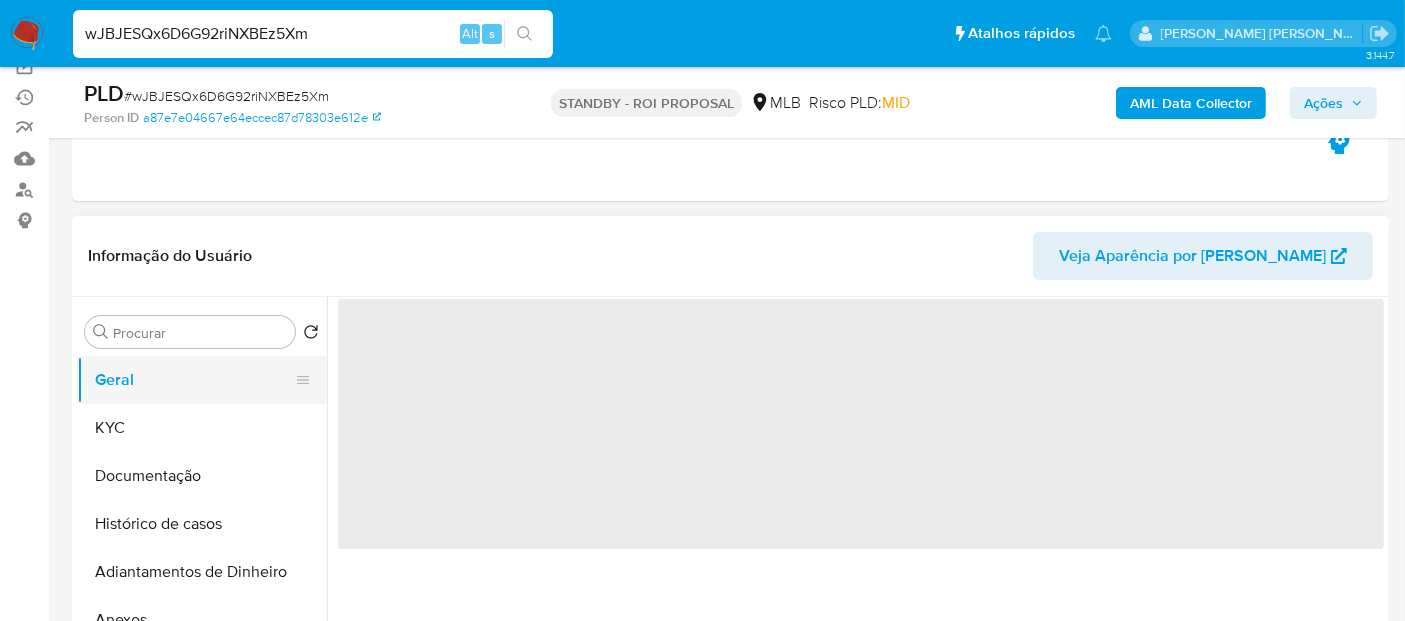 scroll, scrollTop: 0, scrollLeft: 0, axis: both 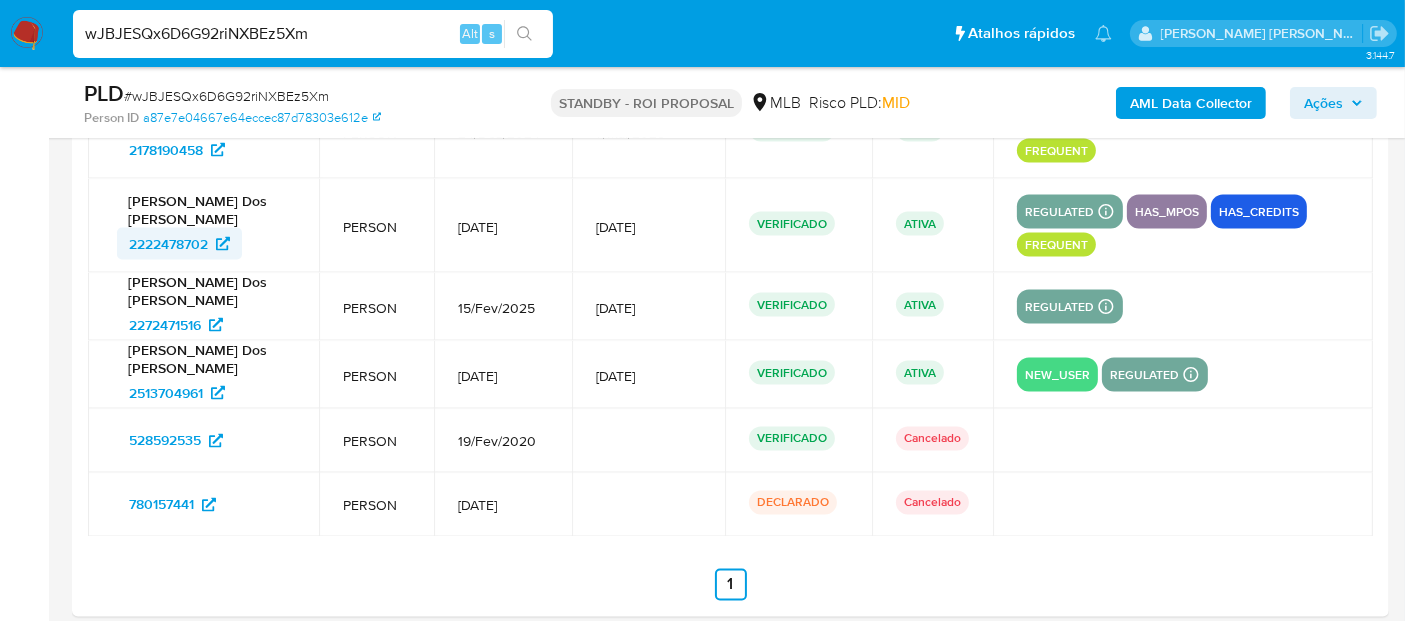 click on "2222478702" at bounding box center (168, 244) 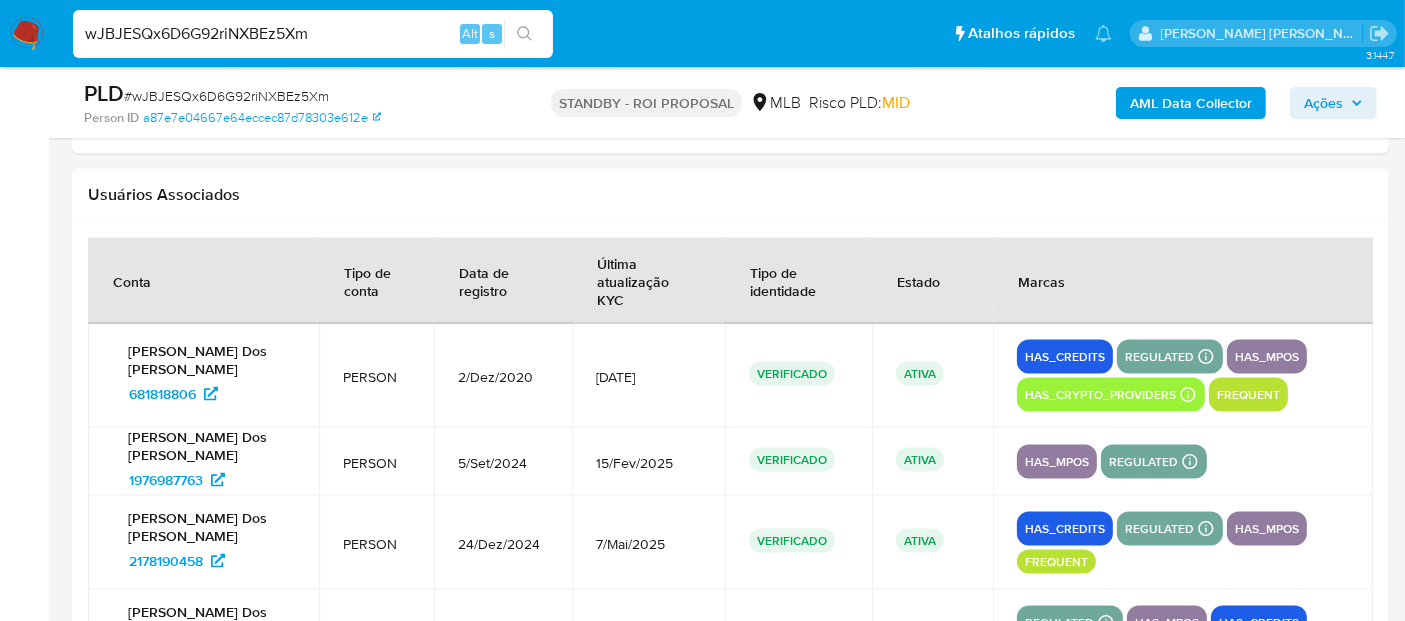 scroll, scrollTop: 2941, scrollLeft: 0, axis: vertical 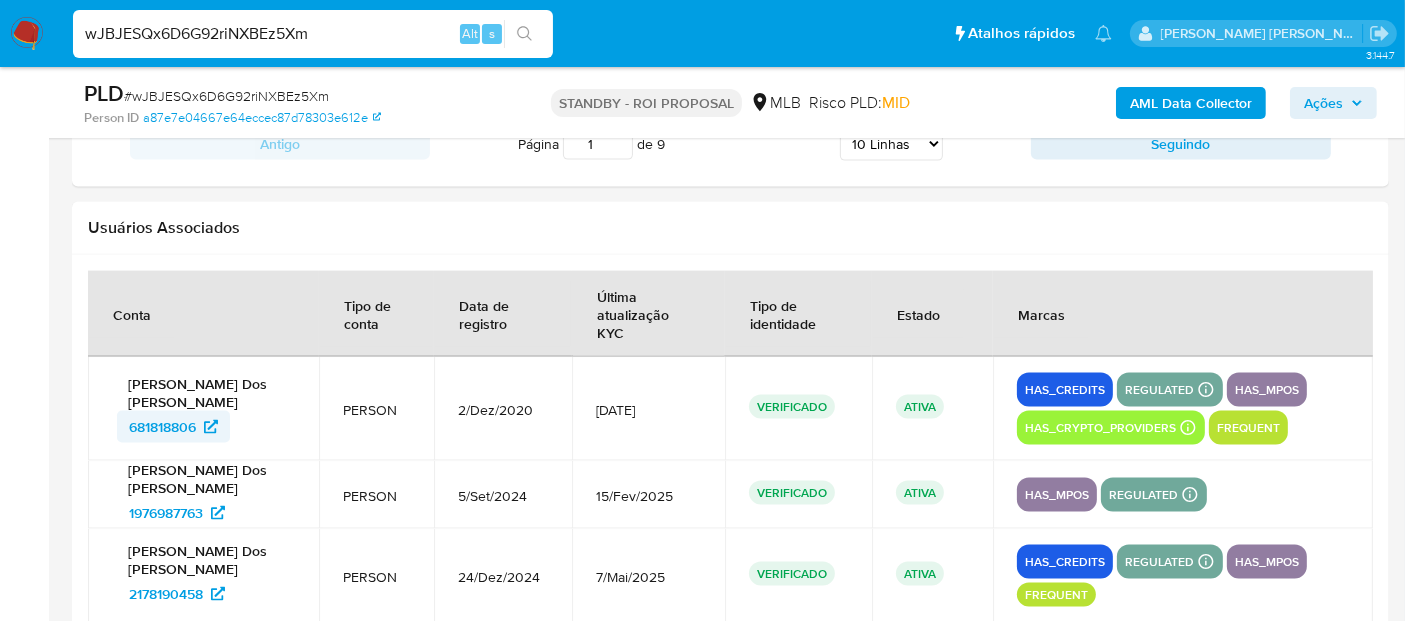 click on "681818806" at bounding box center (162, 427) 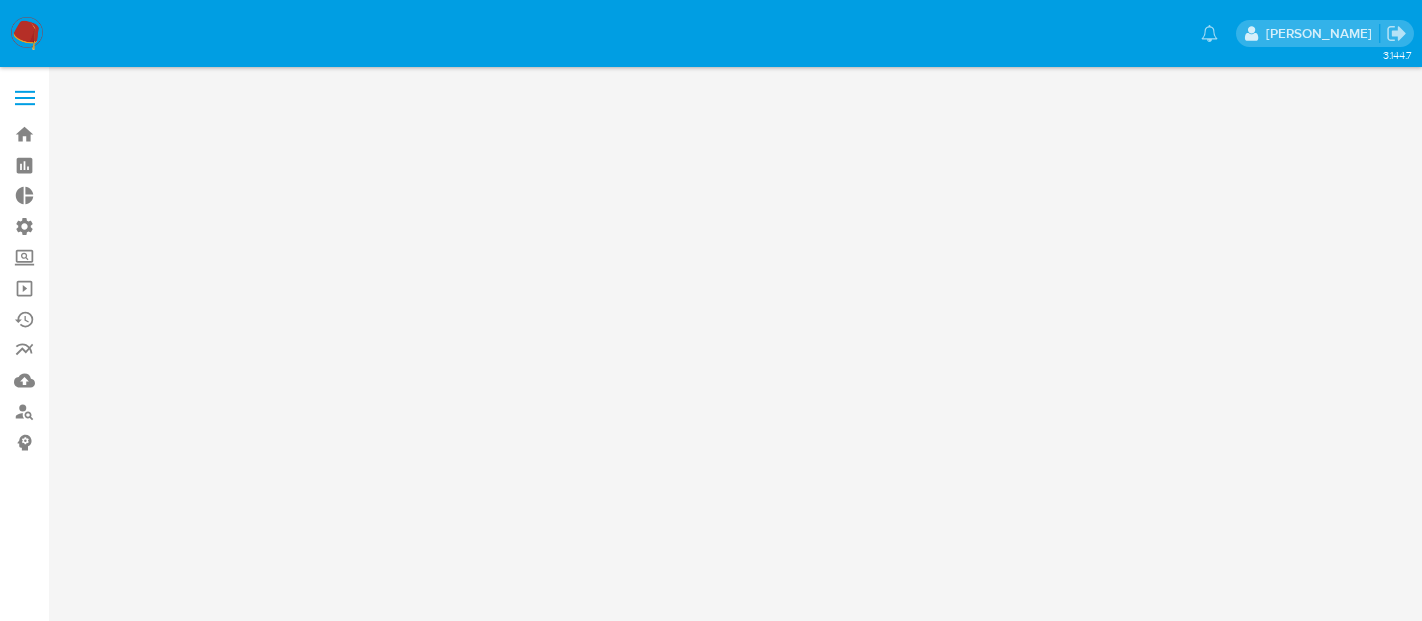 scroll, scrollTop: 0, scrollLeft: 0, axis: both 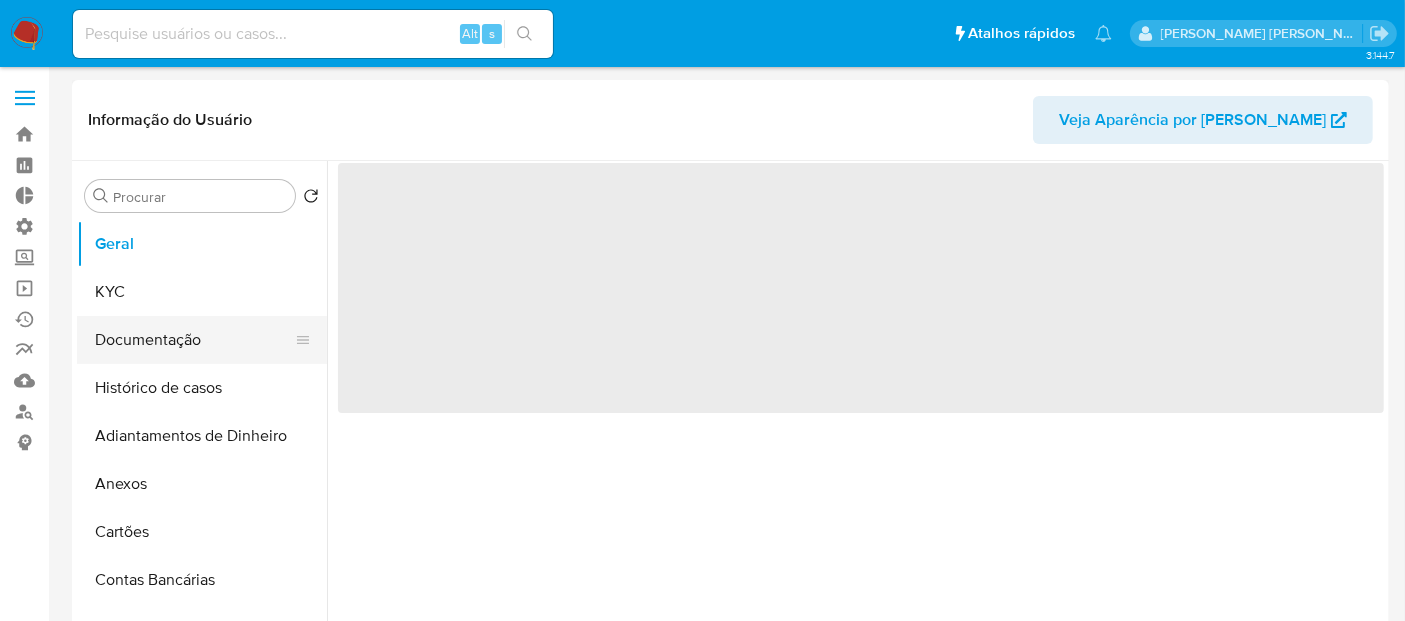 click on "Documentação" at bounding box center [194, 340] 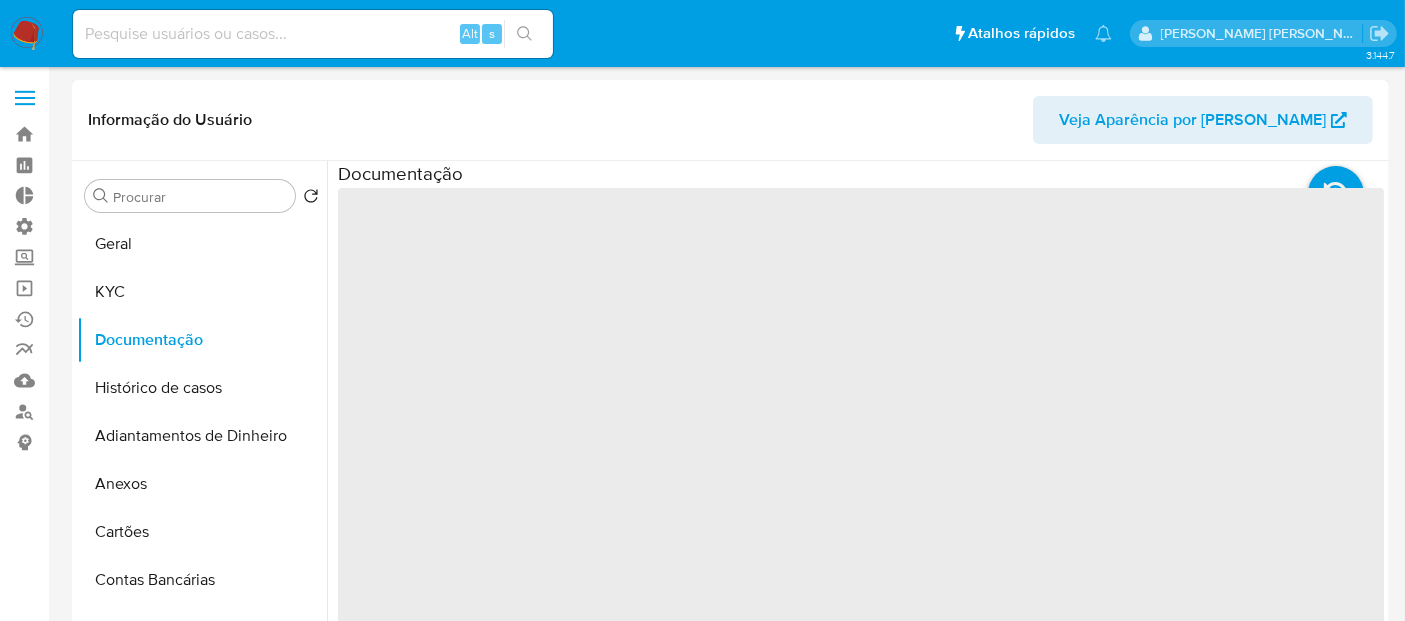 select on "10" 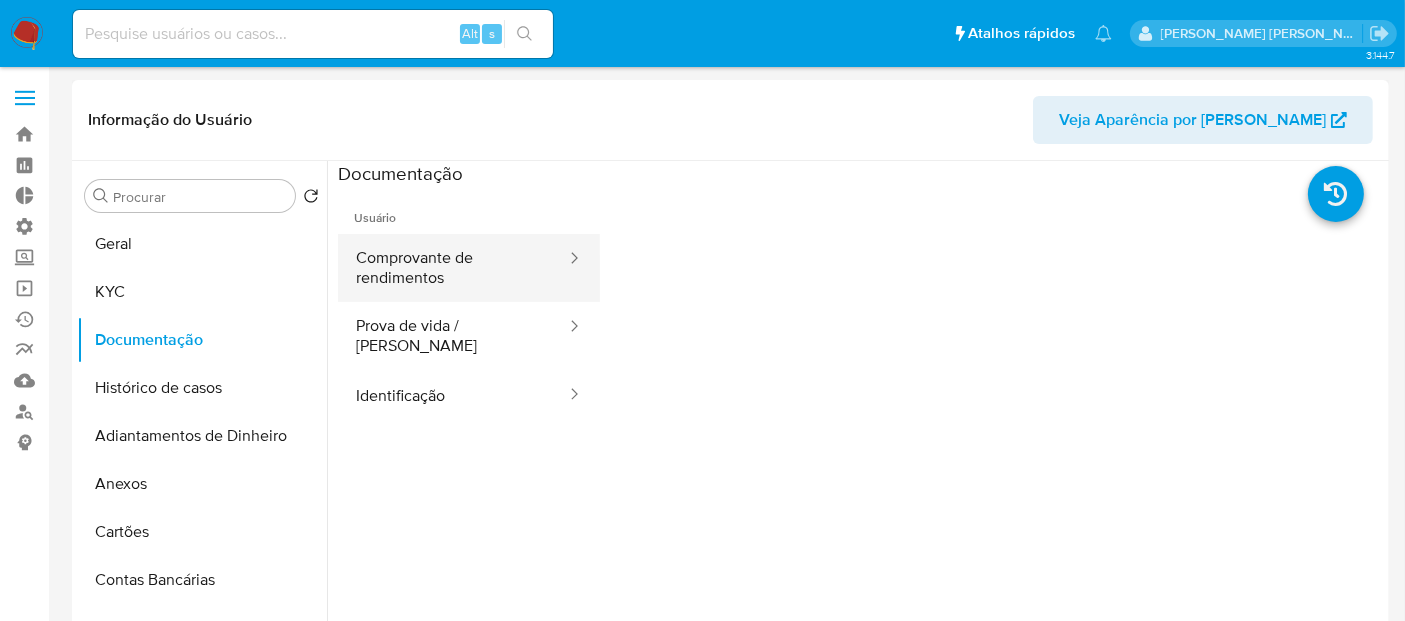 click on "Comprovante de rendimentos" at bounding box center [453, 268] 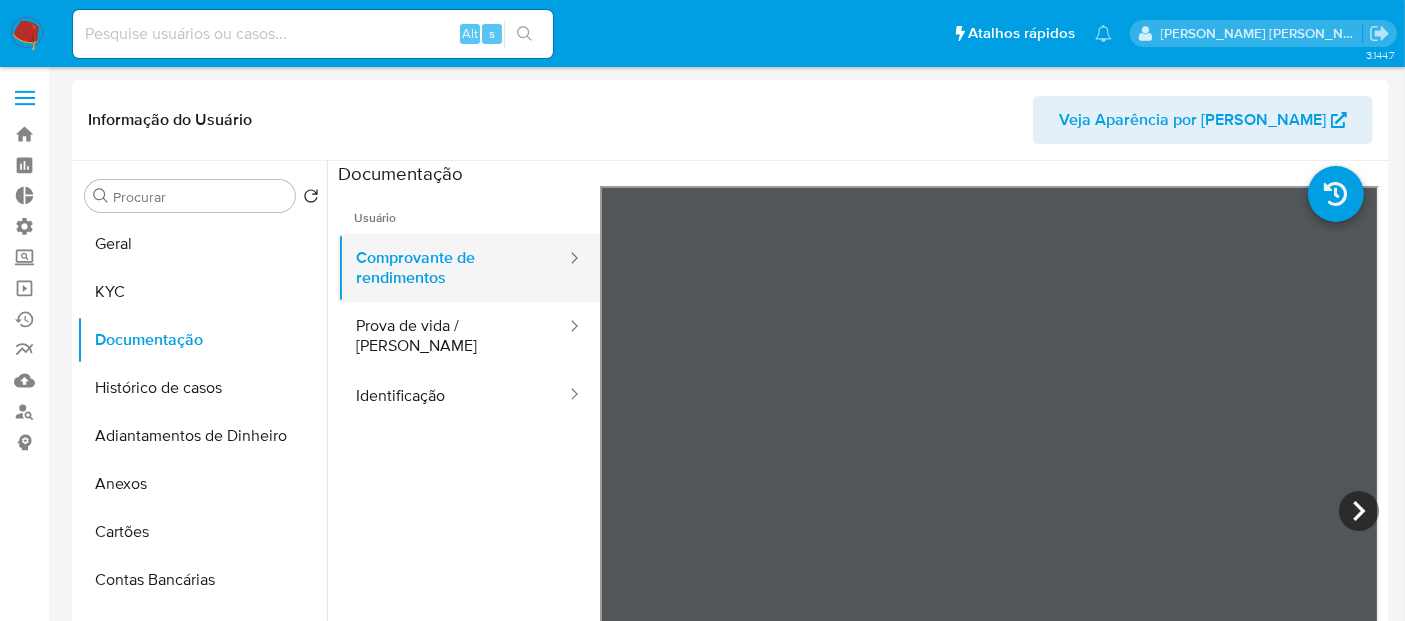 scroll, scrollTop: 0, scrollLeft: 0, axis: both 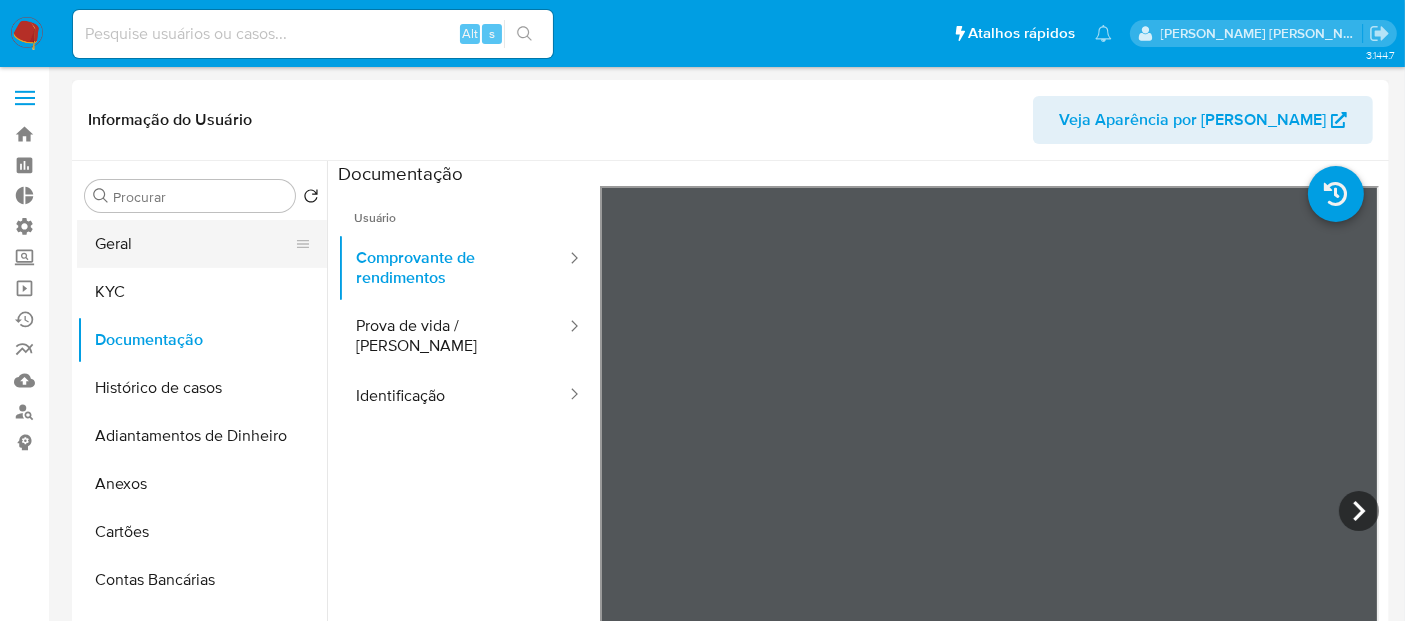 click on "Geral" at bounding box center (194, 244) 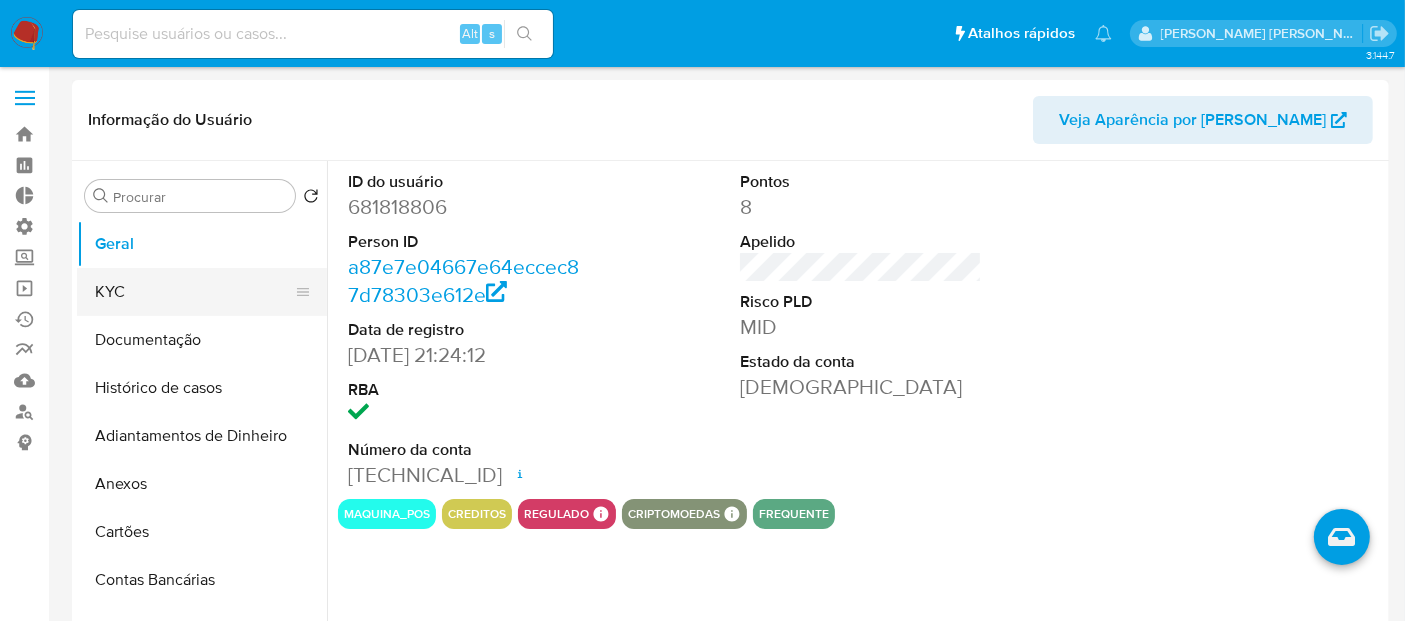 click on "KYC" at bounding box center [194, 292] 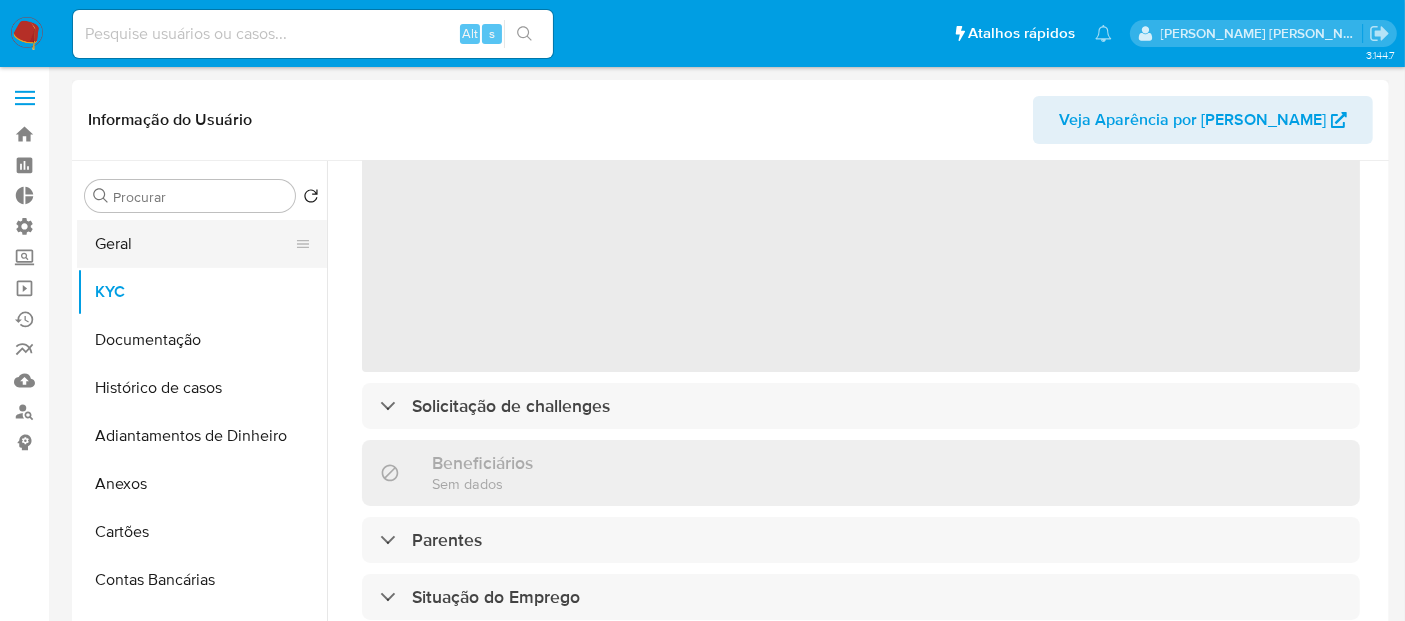 scroll, scrollTop: 0, scrollLeft: 0, axis: both 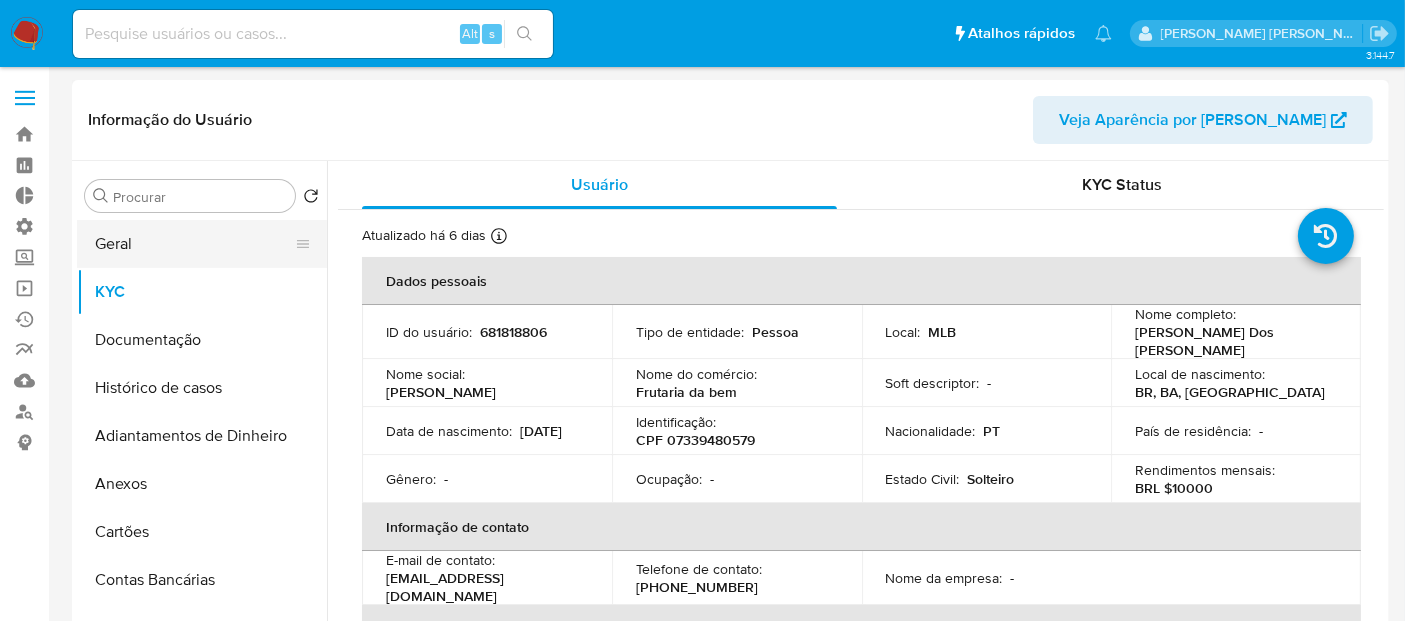 click on "Geral" at bounding box center (194, 244) 